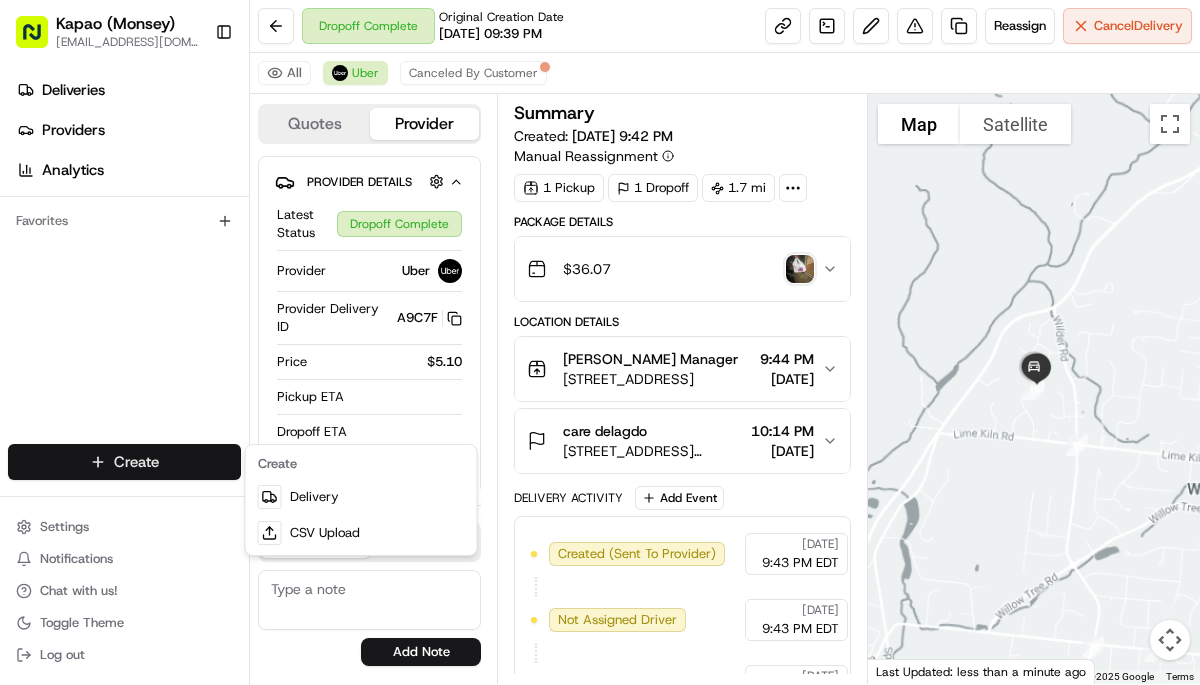 scroll, scrollTop: 0, scrollLeft: 0, axis: both 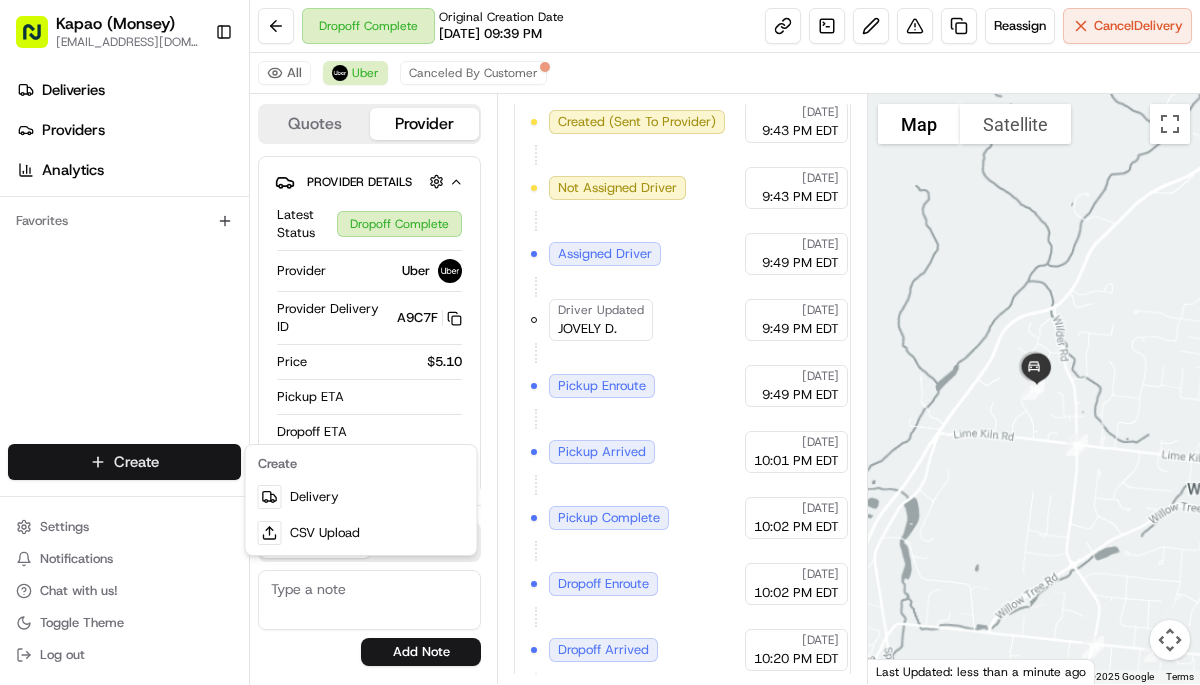 click on "Kapao (Monsey) kapaooffice@gmail.com Toggle Sidebar Deliveries Providers Analytics Favorites Main Menu Members & Organization Organization Users Roles Preferences Customization Tracking Orchestration Automations Dispatch Strategy Locations Pickup Locations Dropoff Locations Billing Billing Refund Requests Integrations Notification Triggers Webhooks API Keys Request Logs Create Settings Notifications Chat with us! Toggle Theme Log out Dropoff Complete Original Creation Date 07/10/2025 09:39 PM Reassign Cancel  Delivery All Uber Canceled By Customer Quotes Provider Provider Details Hidden ( 1 ) Latest Status Dropoff Complete Provider Uber   Provider Delivery ID A9C7F Copy  del_rn9Pm5UARrykqhwwf2qcfw A9C7F Price $5.10 Pickup ETA Dropoff ETA Customer Support Driver Details Hidden ( 6 ) Name JOVELY D. Pickup Phone Number +1 312 766 6835 ext. 23821770 Dropoff Phone Number +1 845 420 1788 Tip $0.00 Type car Make Nissan Model Kicks Color black Notes Flags kapaoinc@gmail.com kapaooffice@gmail.com   1" at bounding box center (600, 342) 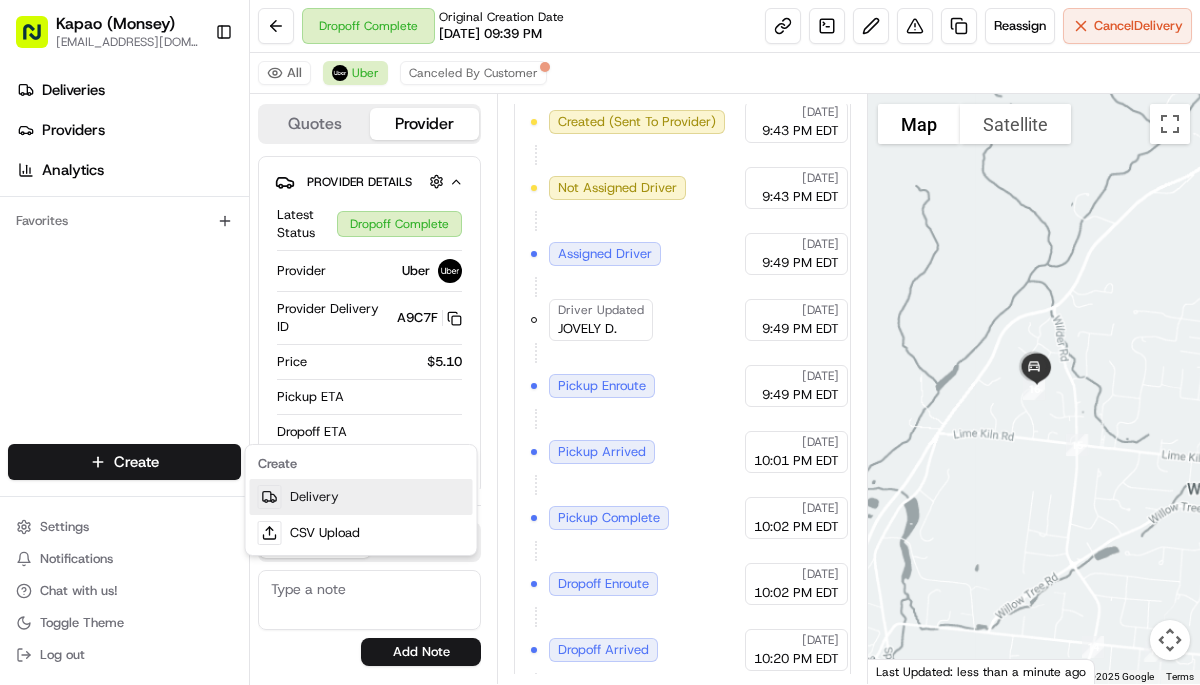 scroll, scrollTop: 0, scrollLeft: 0, axis: both 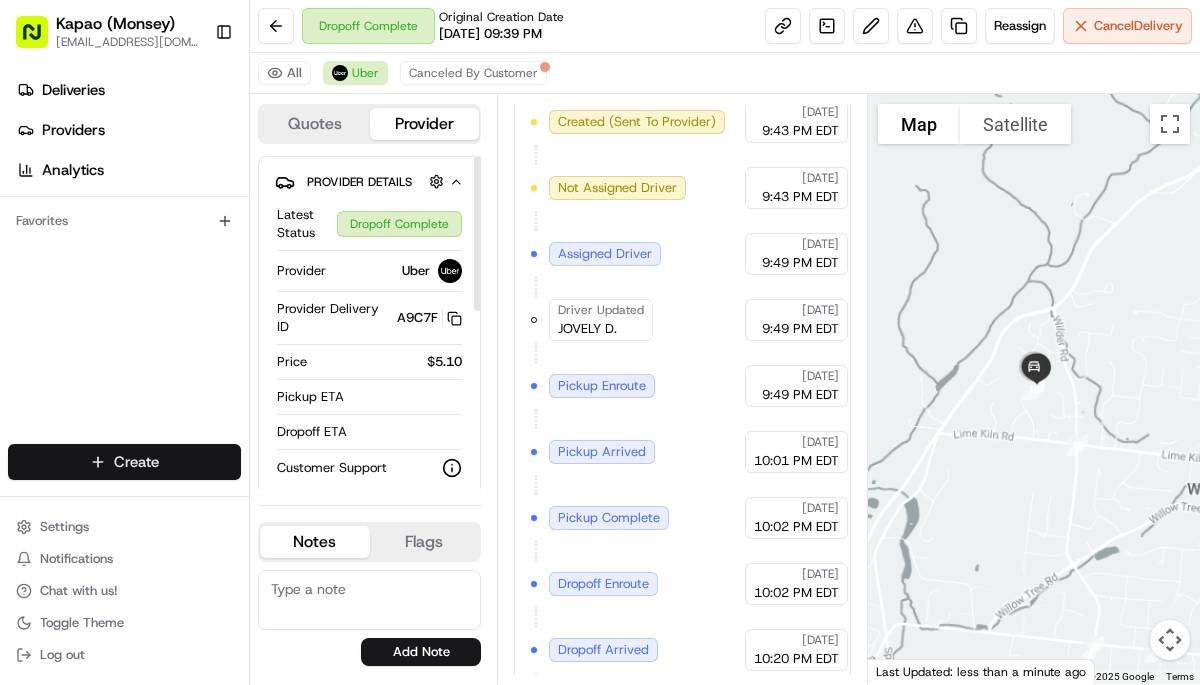 click on "Kapao (Monsey) kapaooffice@gmail.com Toggle Sidebar Deliveries Providers Analytics Favorites Main Menu Members & Organization Organization Users Roles Preferences Customization Tracking Orchestration Automations Dispatch Strategy Locations Pickup Locations Dropoff Locations Billing Billing Refund Requests Integrations Notification Triggers Webhooks API Keys Request Logs Create Settings Notifications Chat with us! Toggle Theme Log out Dropoff Complete Original Creation Date 07/10/2025 09:39 PM Reassign Cancel  Delivery All Uber Canceled By Customer Quotes Provider Provider Details Hidden ( 1 ) Latest Status Dropoff Complete Provider Uber   Provider Delivery ID A9C7F Copy  del_rn9Pm5UARrykqhwwf2qcfw A9C7F Price $5.10 Pickup ETA Dropoff ETA Customer Support Driver Details Hidden ( 6 ) Name JOVELY D. Pickup Phone Number +1 312 766 6835 ext. 23821770 Dropoff Phone Number +1 845 420 1788 Tip $0.00 Type car Make Nissan Model Kicks Color black Notes Flags kapaoinc@gmail.com kapaooffice@gmail.com   1" at bounding box center [600, 342] 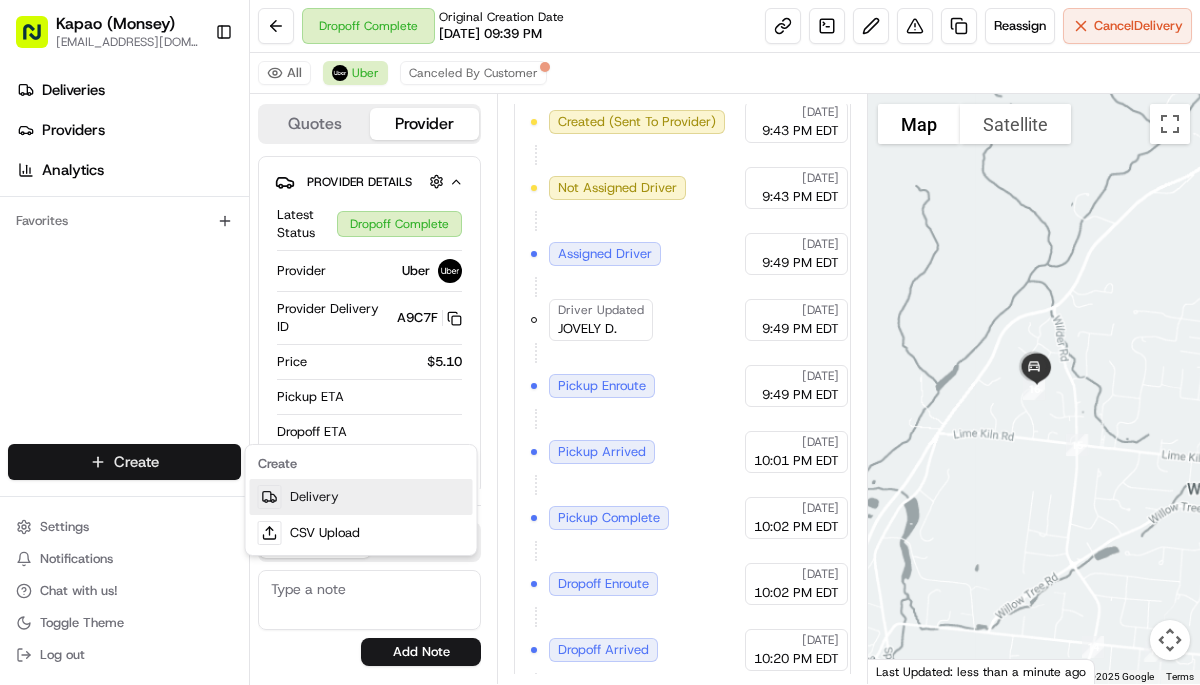 click on "Delivery" at bounding box center (361, 497) 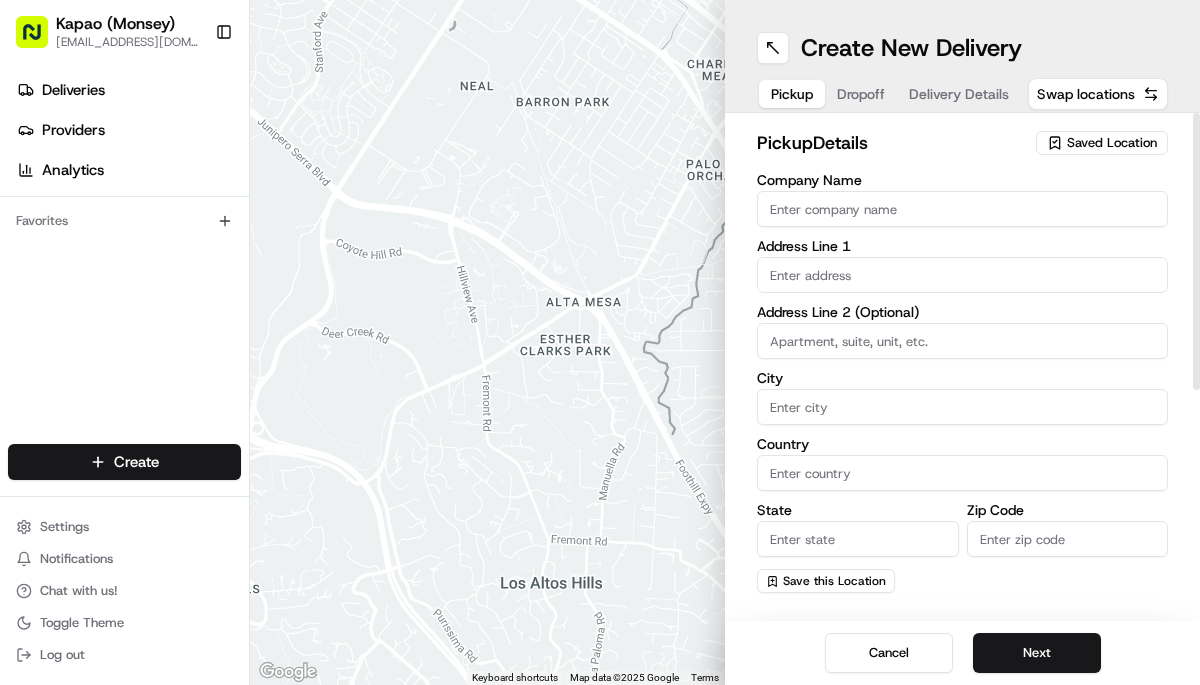 click on "Company Name" at bounding box center [962, 209] 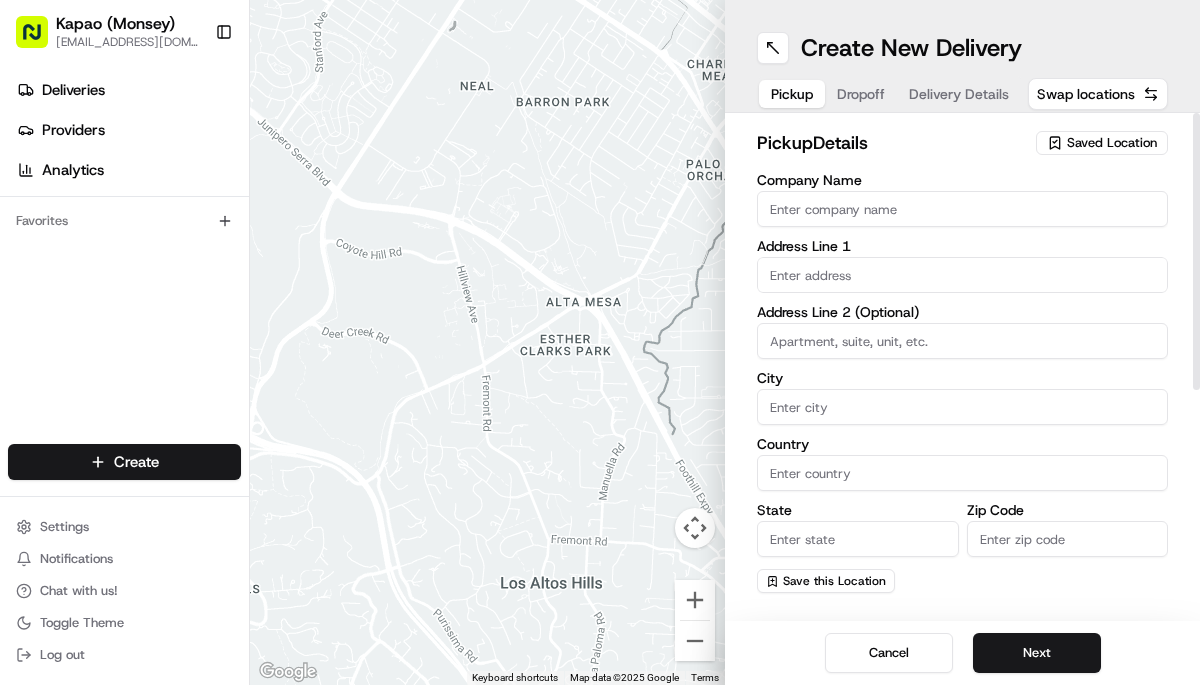 type on "[PERSON_NAME]" 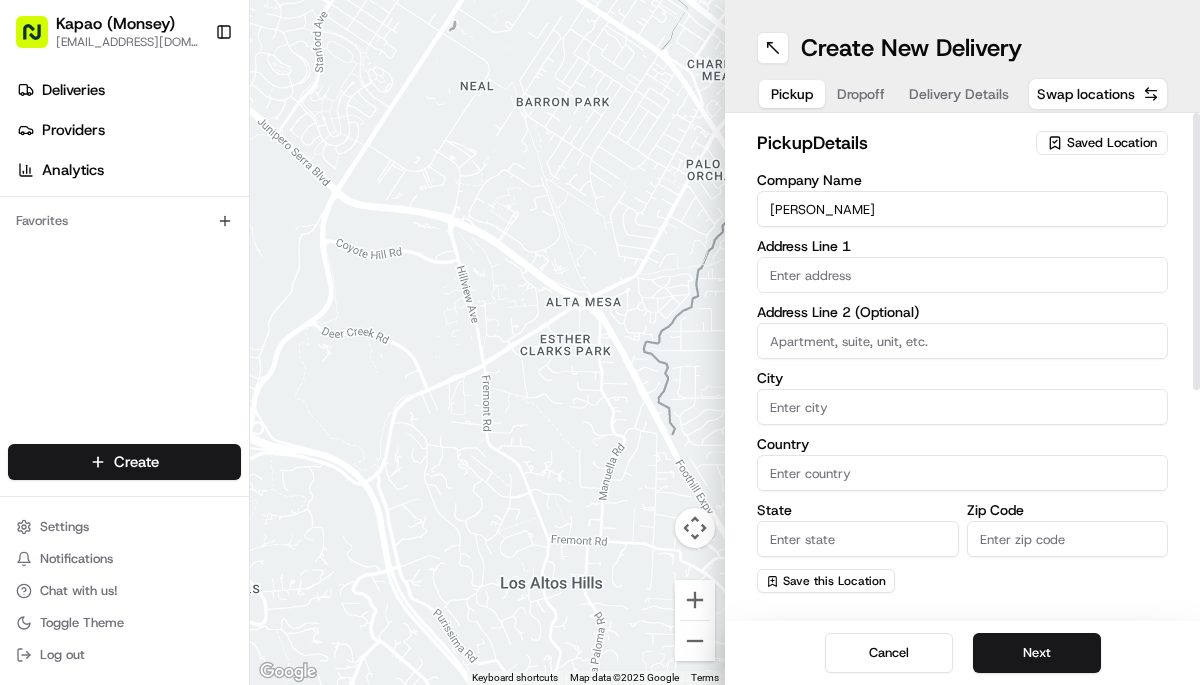 type on "455 NY-306" 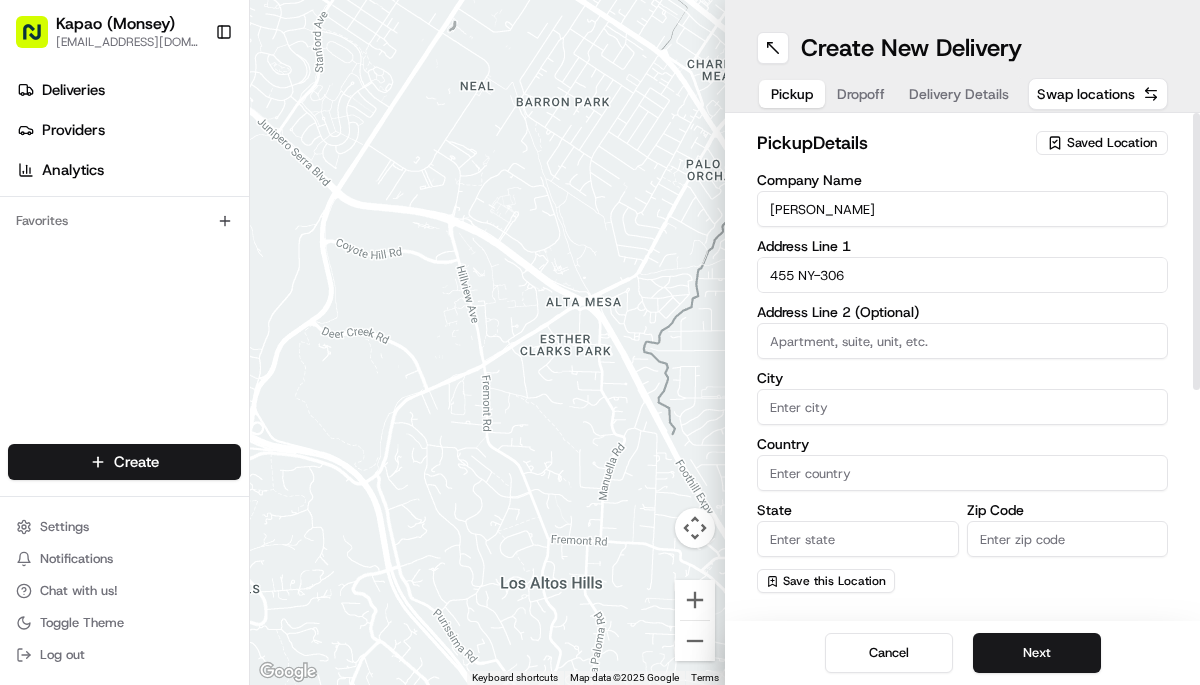 type on "Monsey" 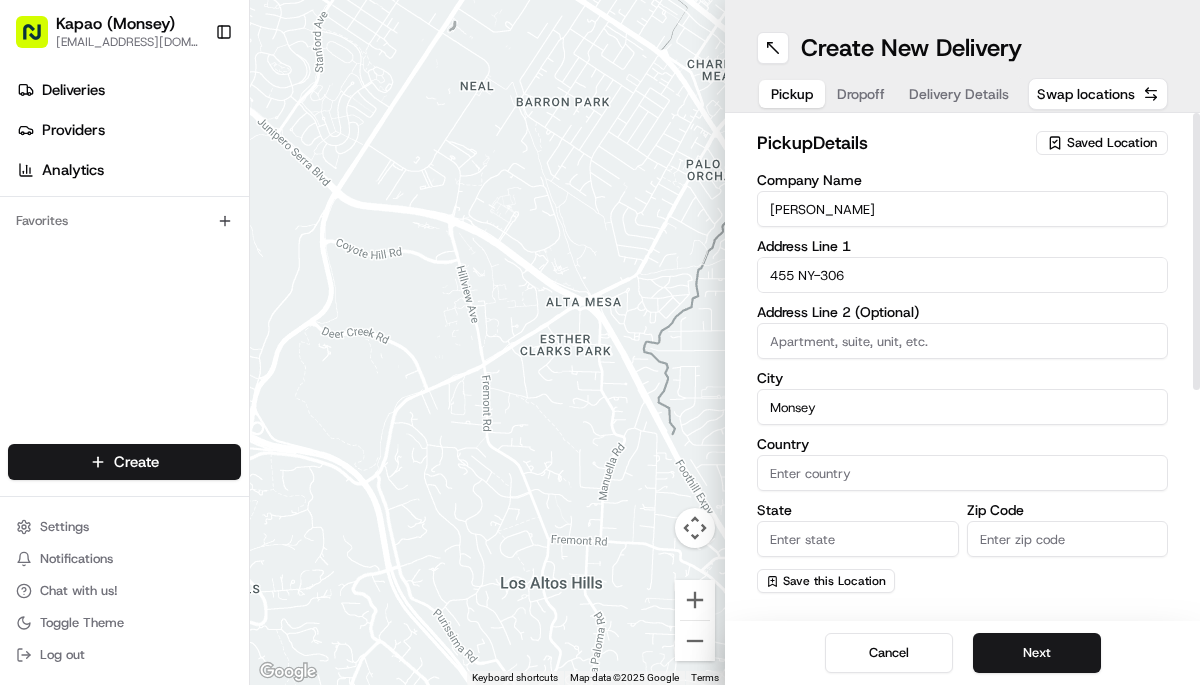 type on "United States" 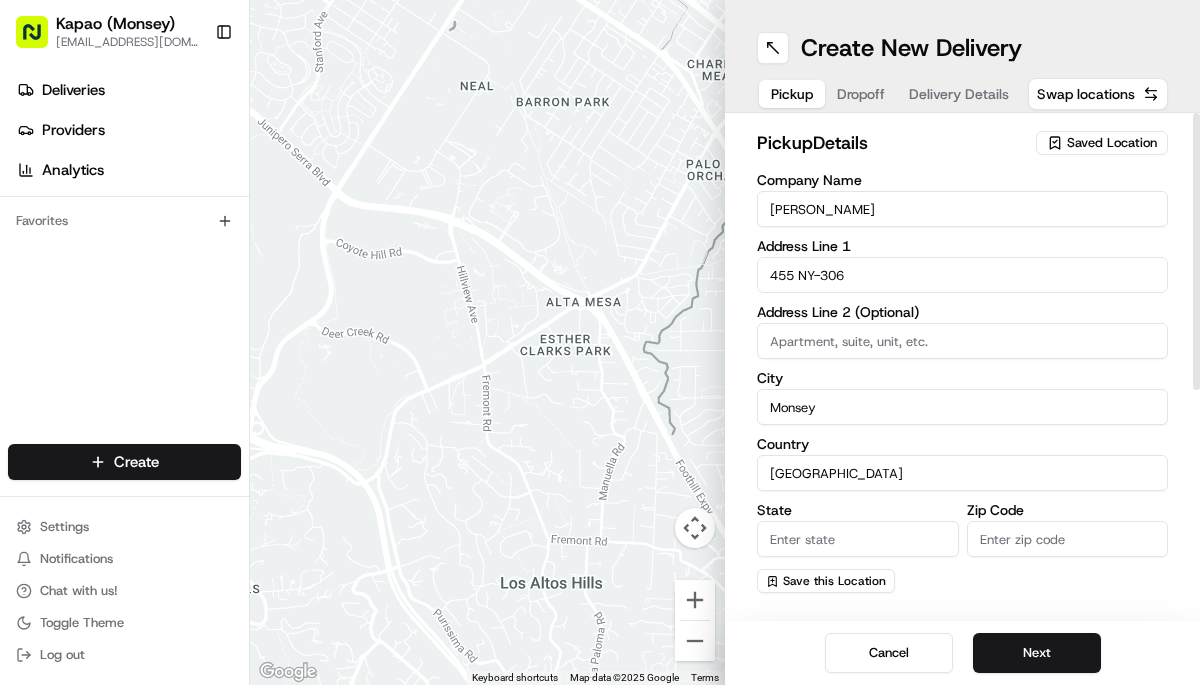 type on "NY" 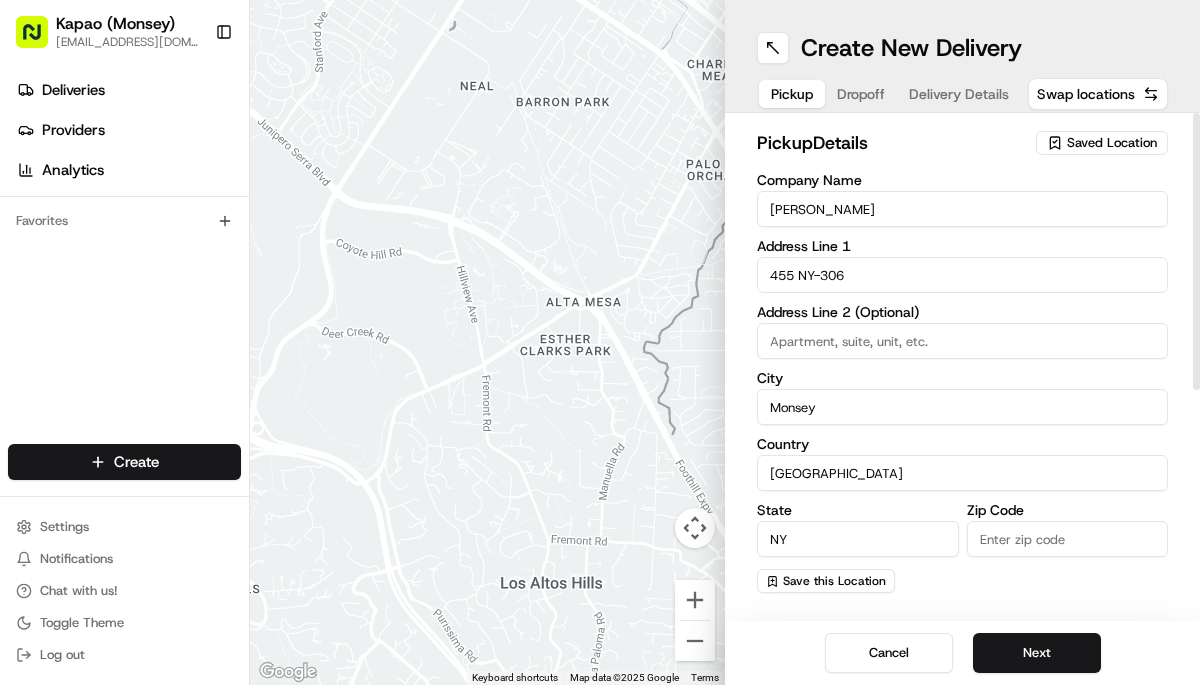type on "10952" 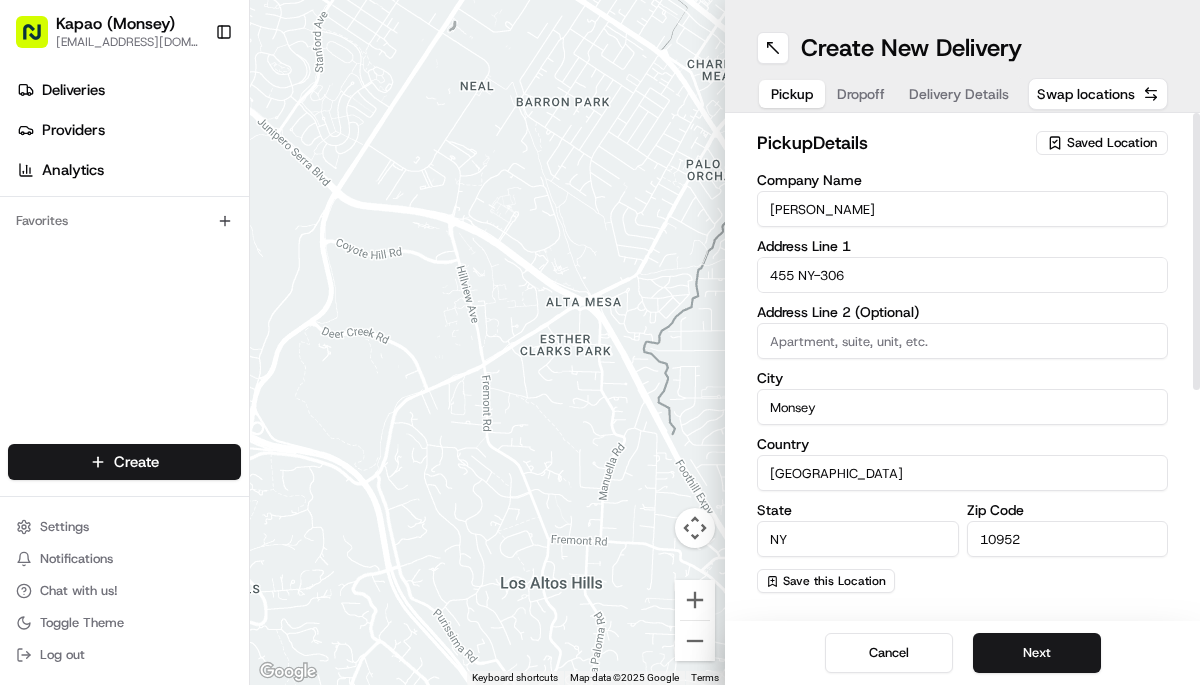 type on "[PERSON_NAME]" 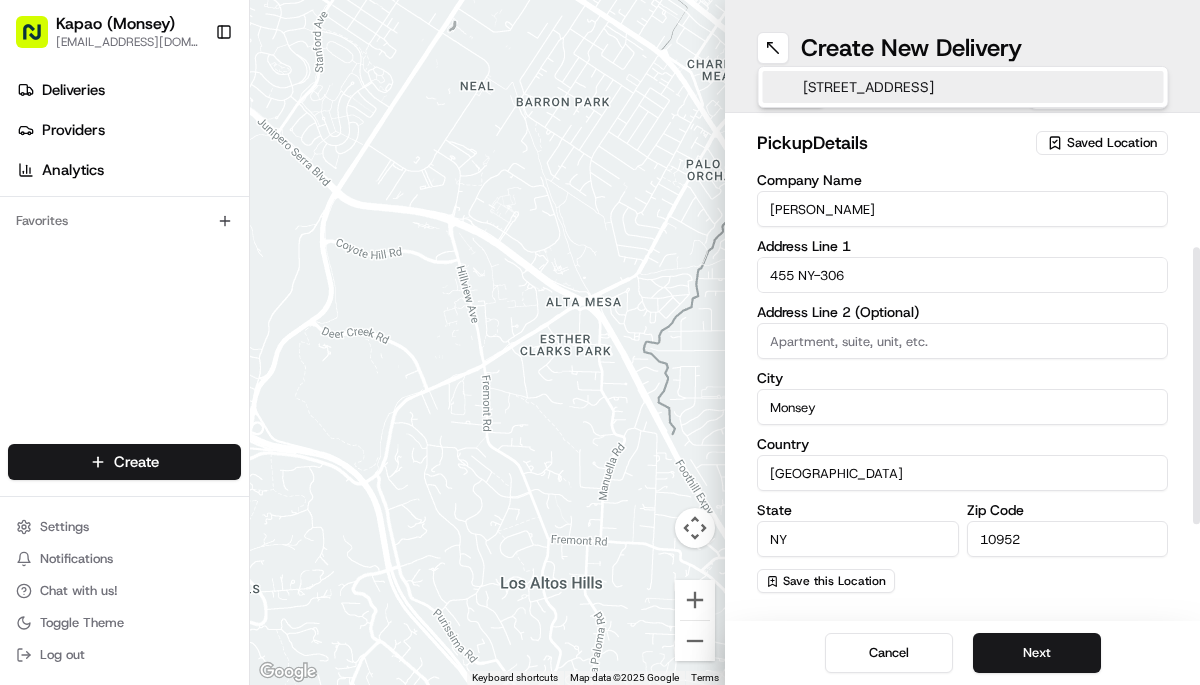 scroll, scrollTop: 397, scrollLeft: 0, axis: vertical 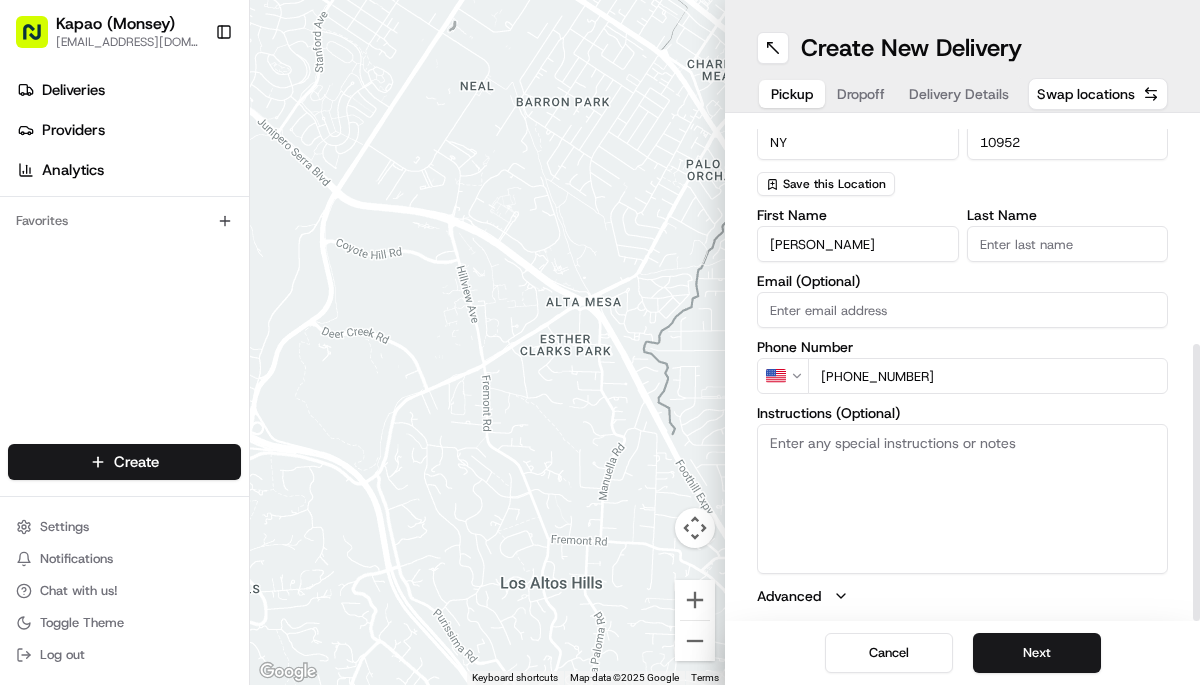 click on "Last Name" at bounding box center (1068, 244) 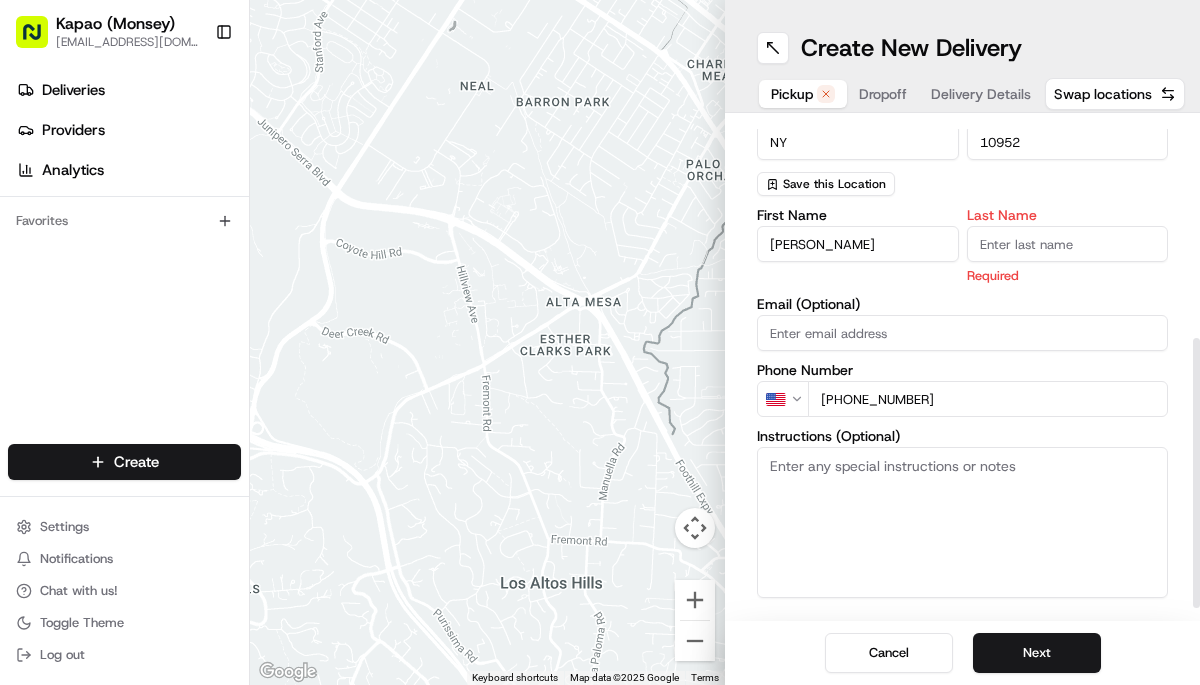 type on "Manager" 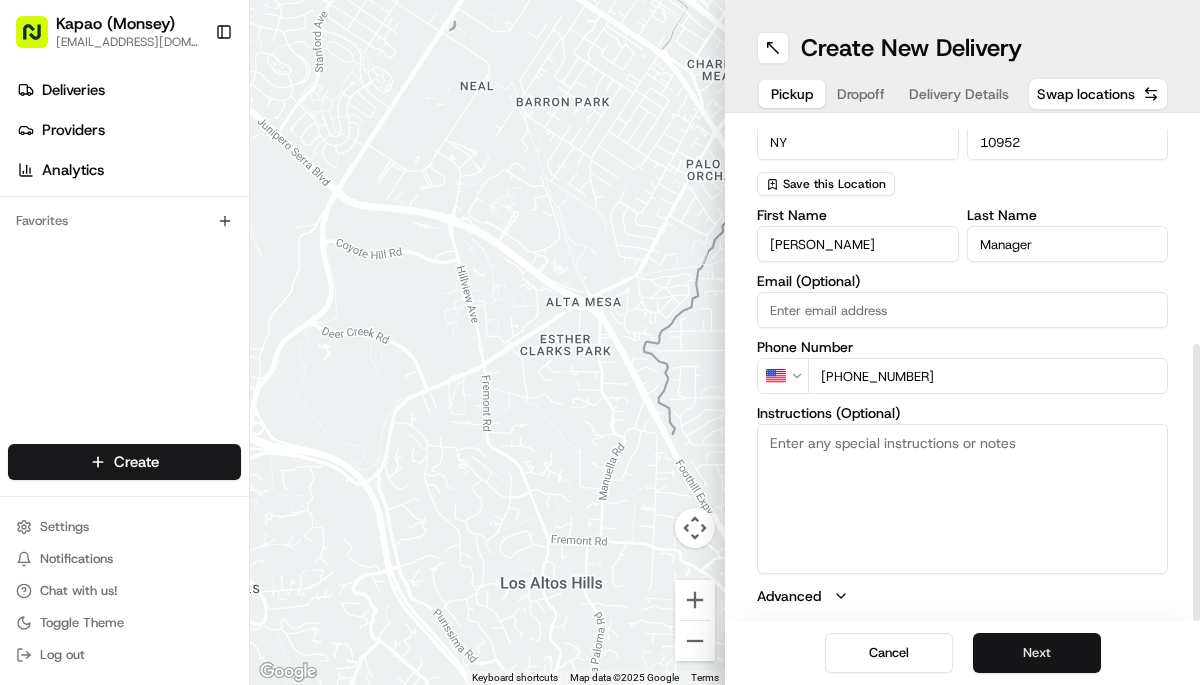 click on "Next" at bounding box center [1037, 653] 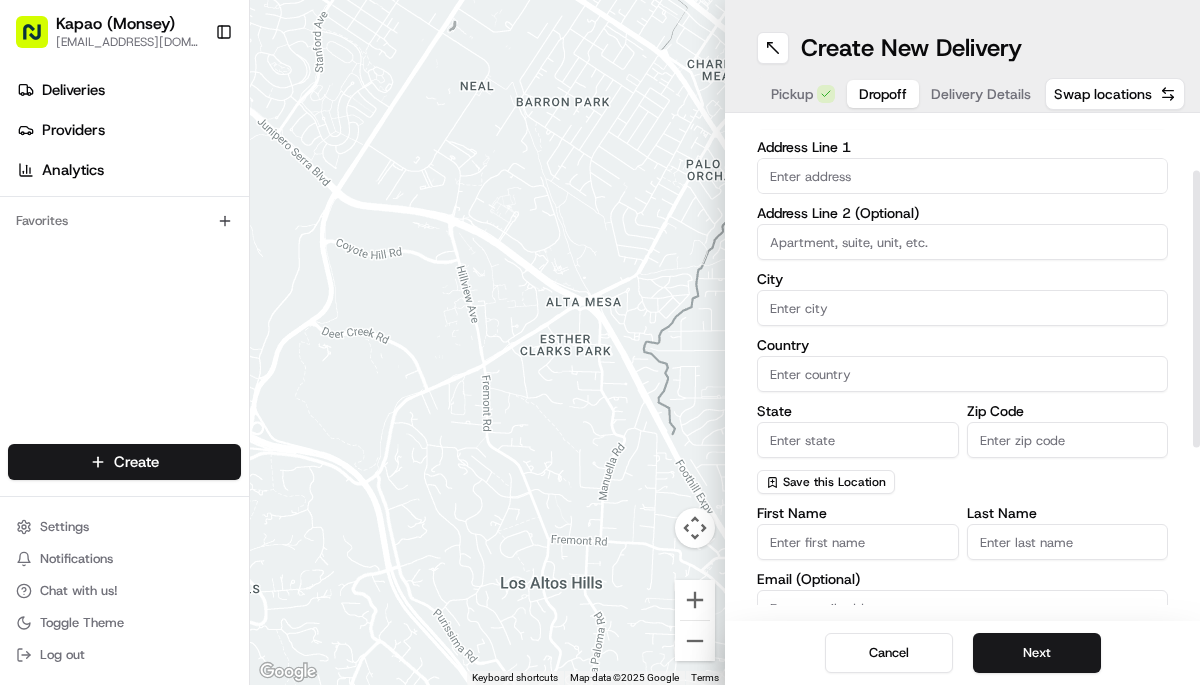 scroll, scrollTop: 0, scrollLeft: 0, axis: both 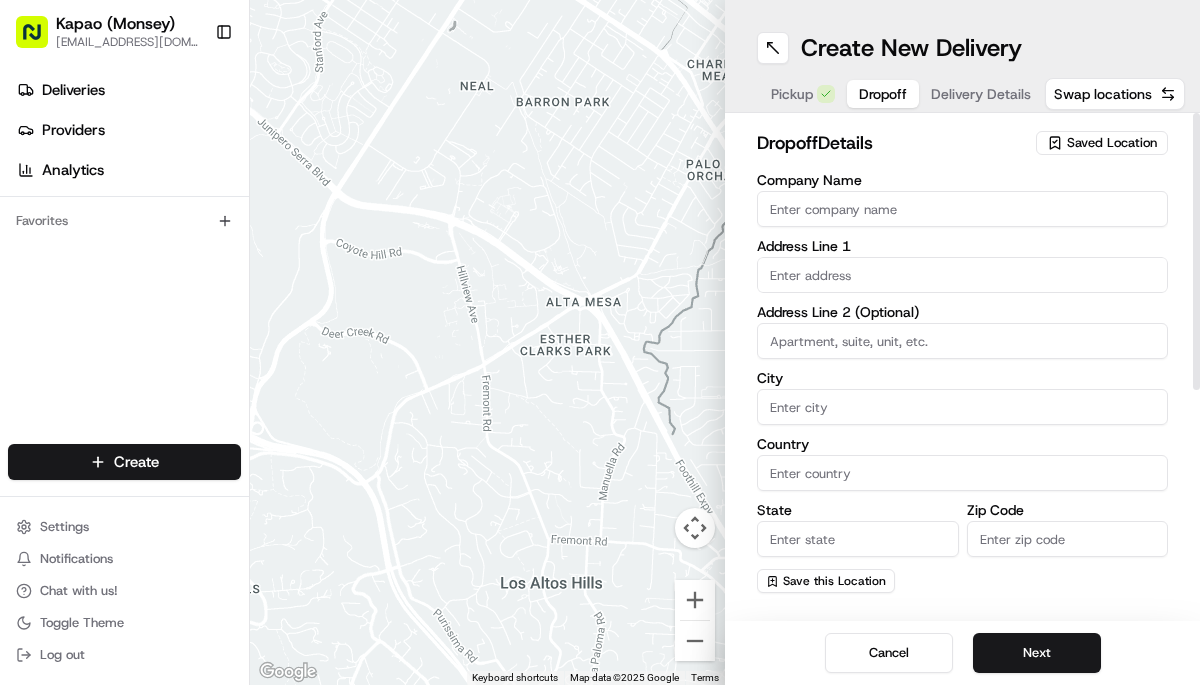 click at bounding box center (962, 275) 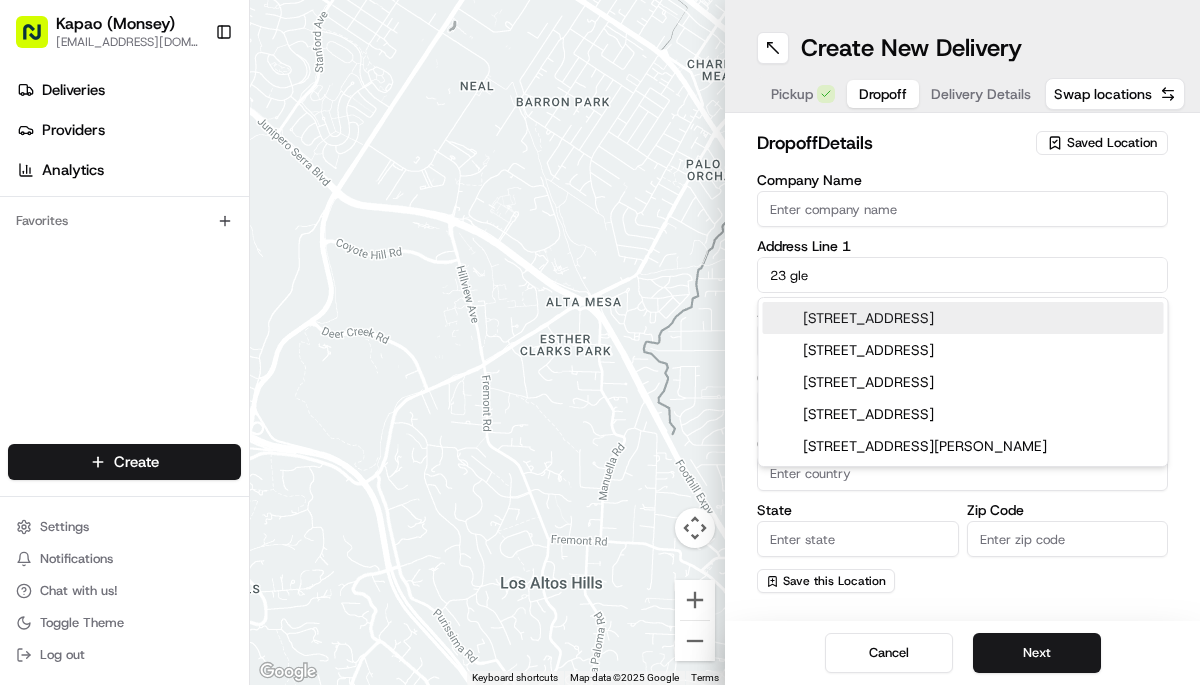 click on "23 Glenbrook Road, Monsey, NY" at bounding box center [963, 318] 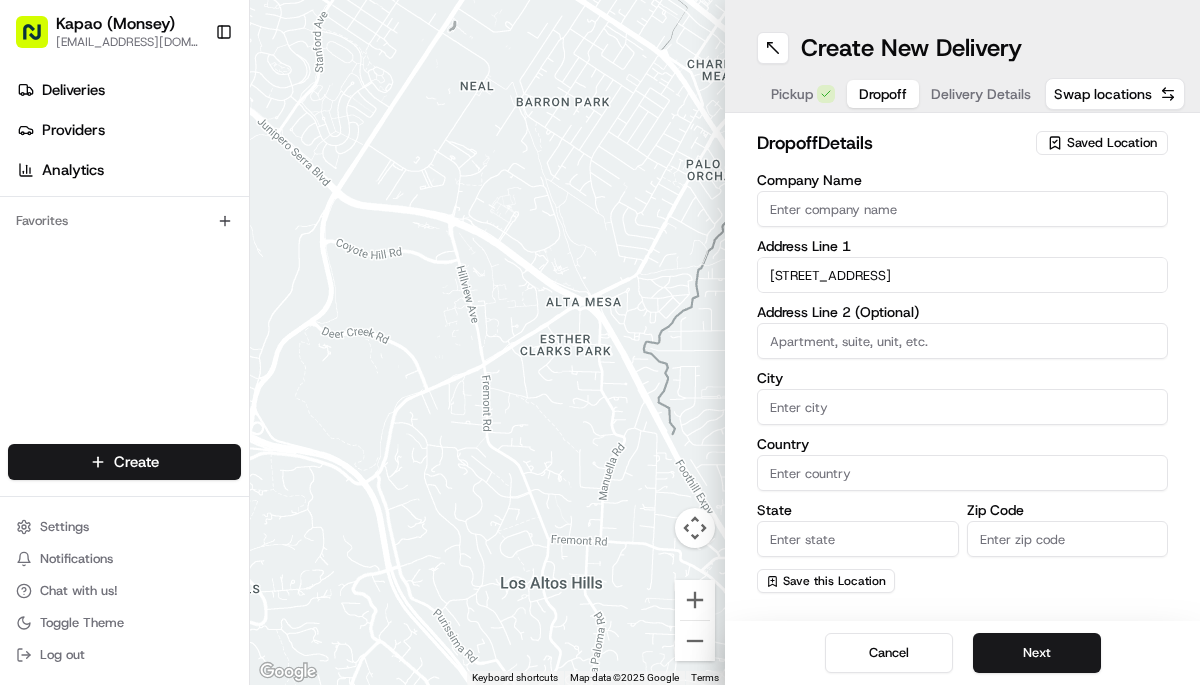 type on "[STREET_ADDRESS]" 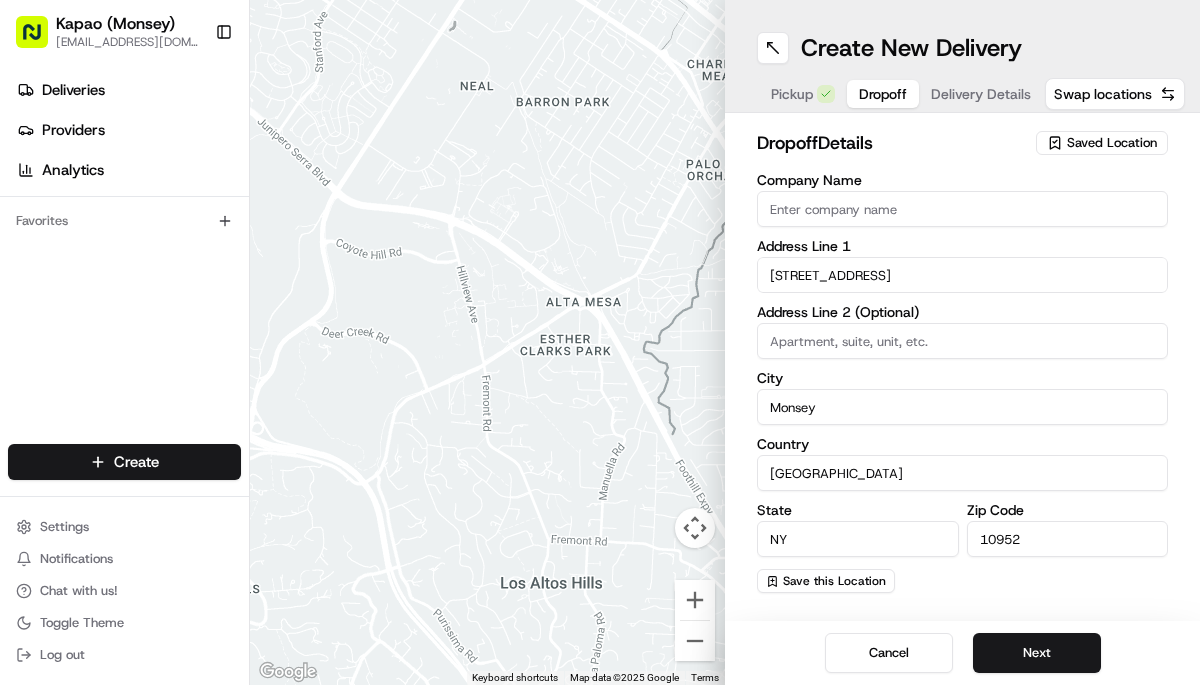 type on "23 Glenbrook Road" 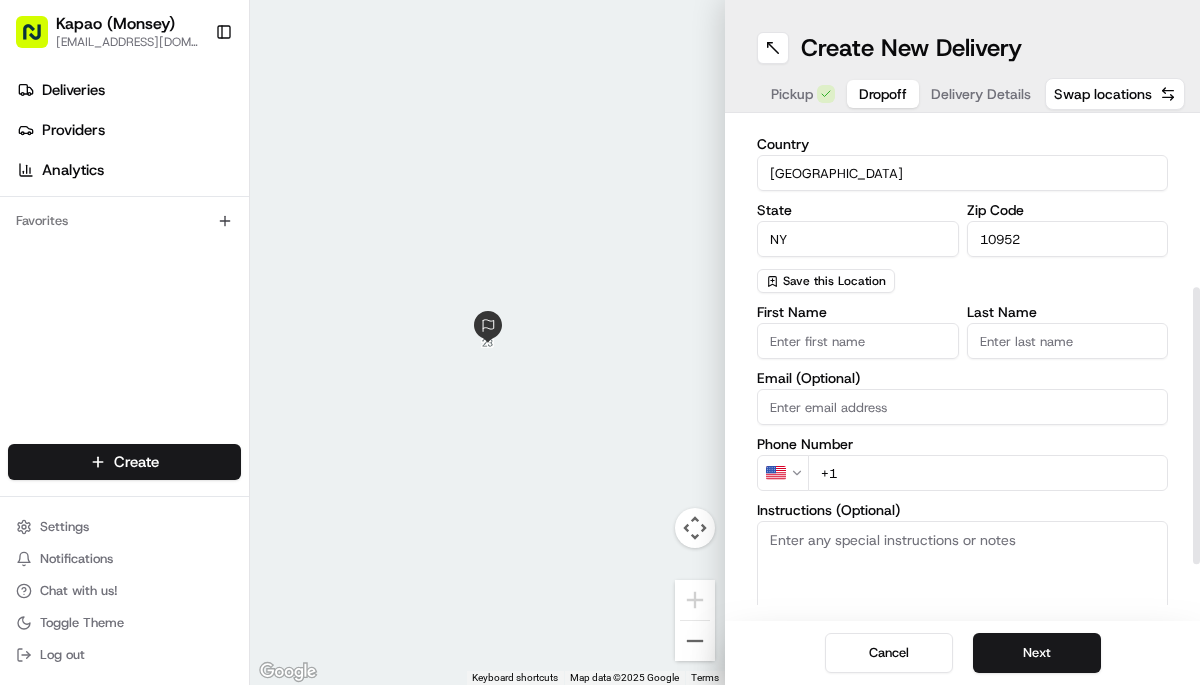 scroll, scrollTop: 397, scrollLeft: 0, axis: vertical 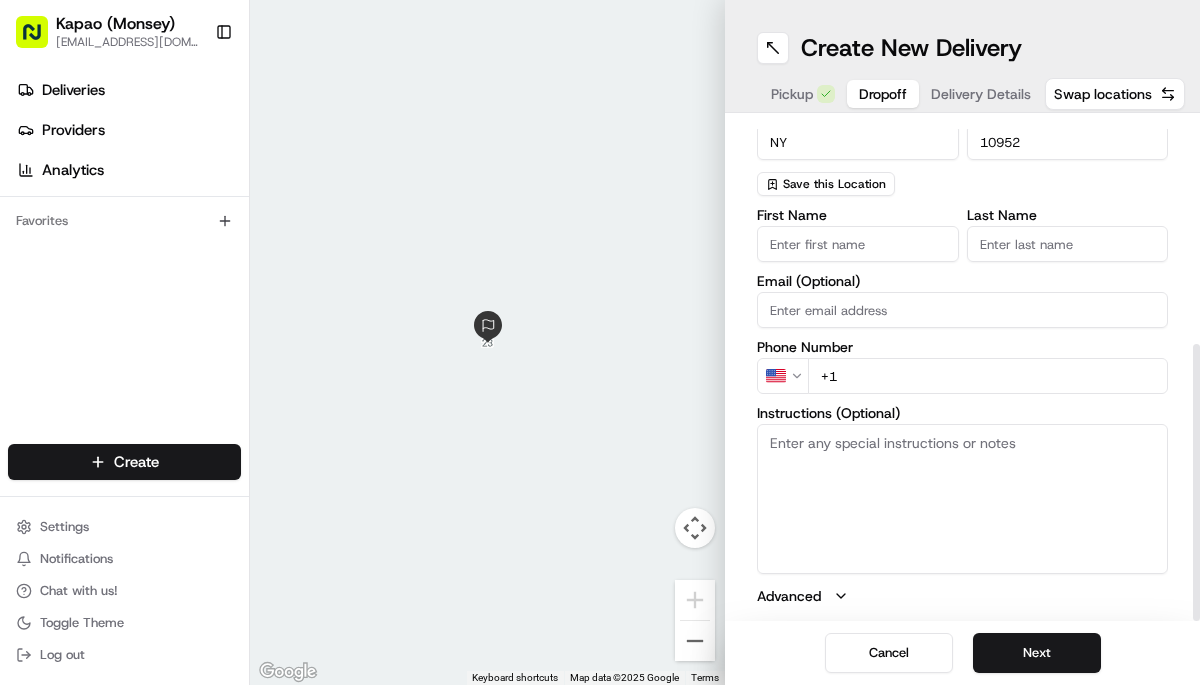 click on "First Name" at bounding box center (858, 235) 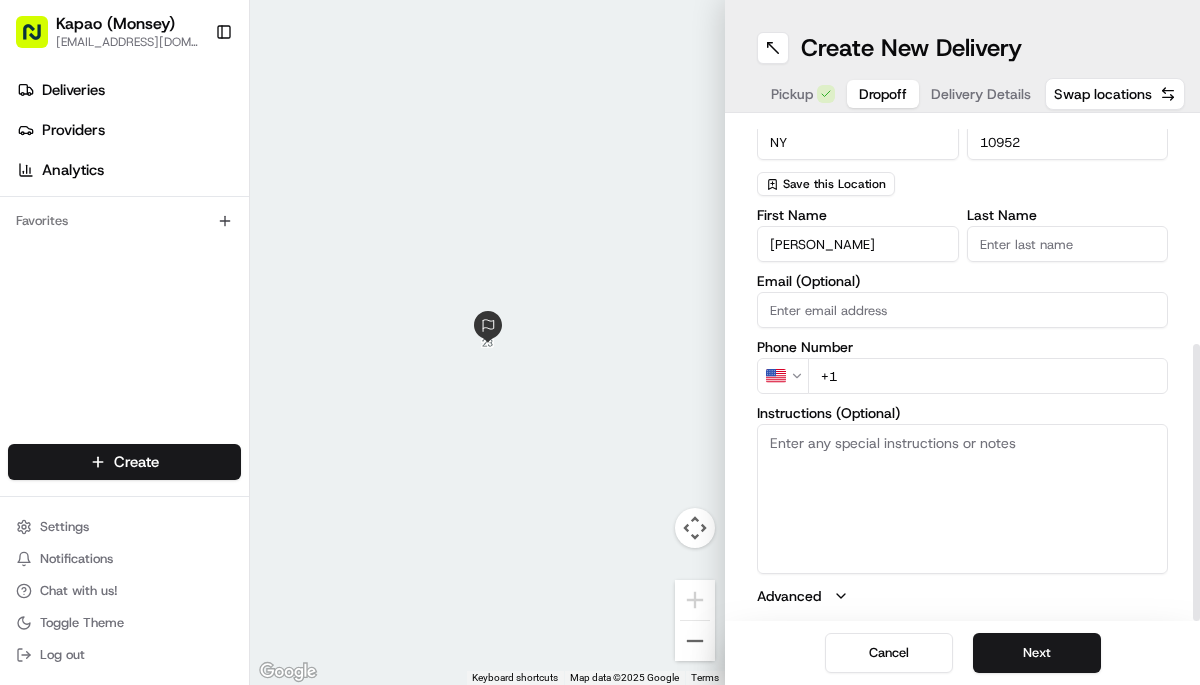 type on "mindy" 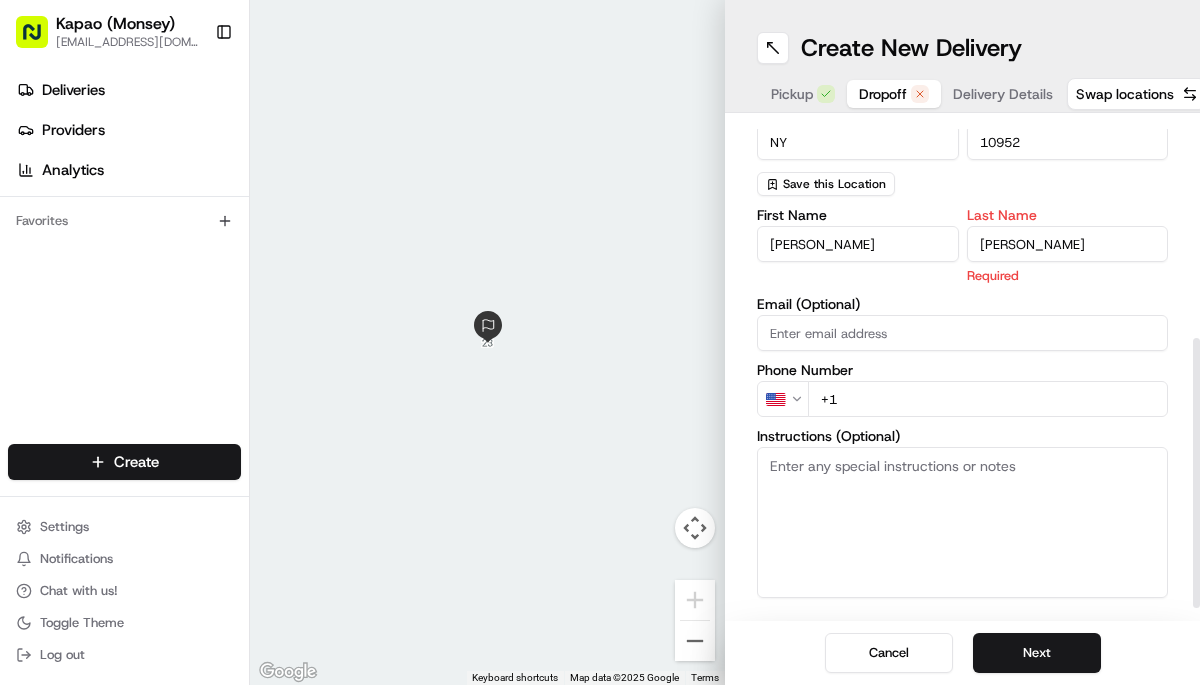 type on "reifer" 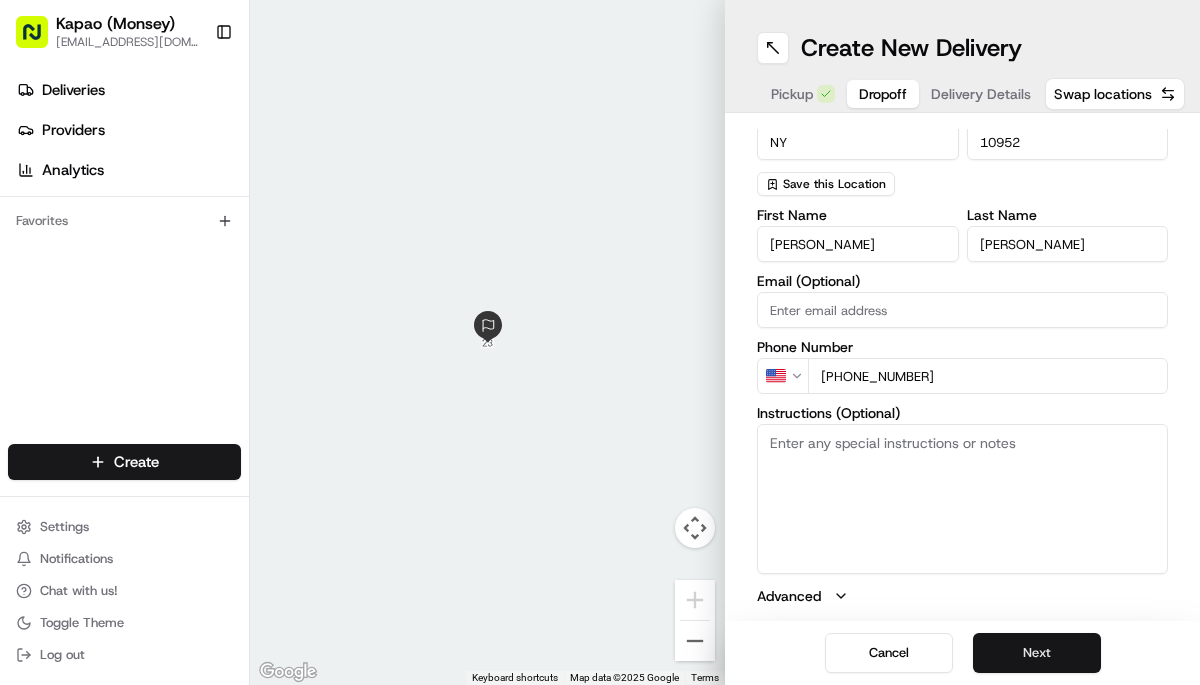type on "+1 443 929 9006" 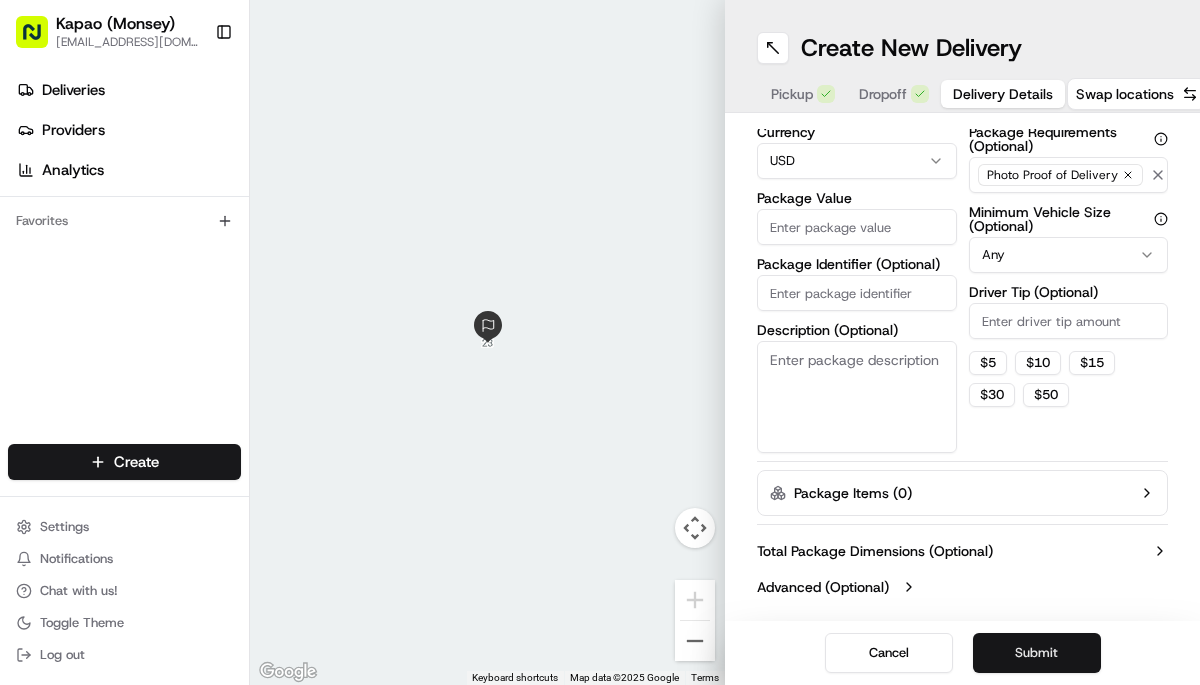 scroll, scrollTop: 154, scrollLeft: 0, axis: vertical 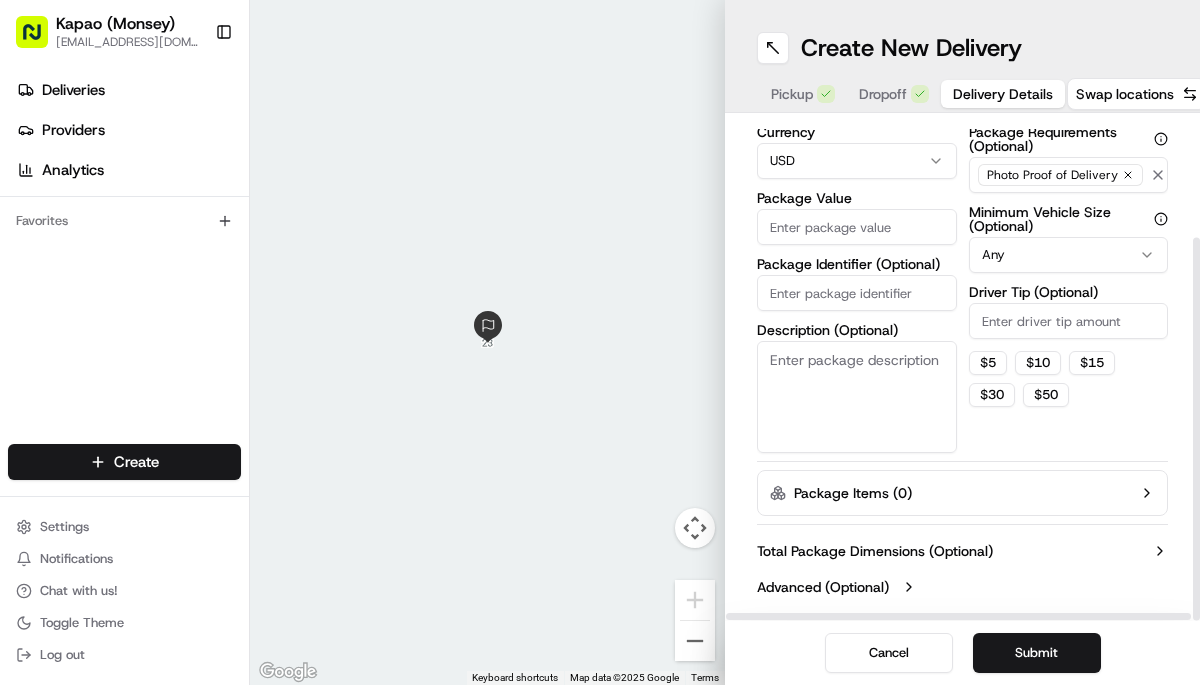 click on "Package Value" at bounding box center (857, 227) 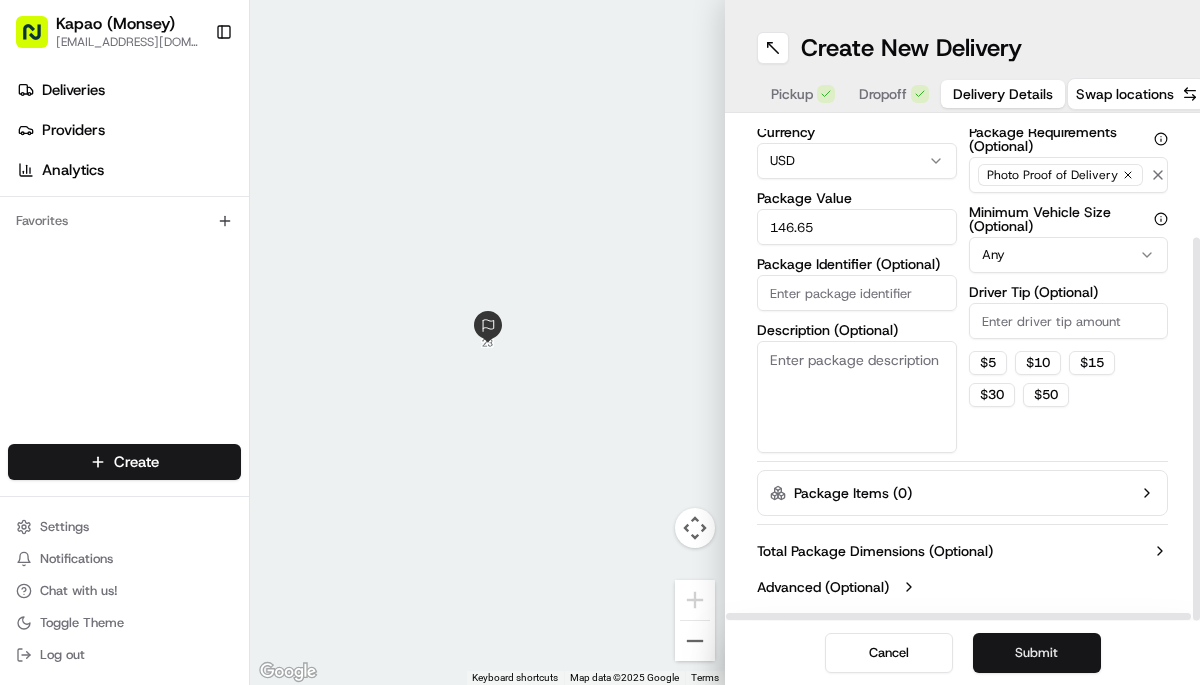 type on "146.65" 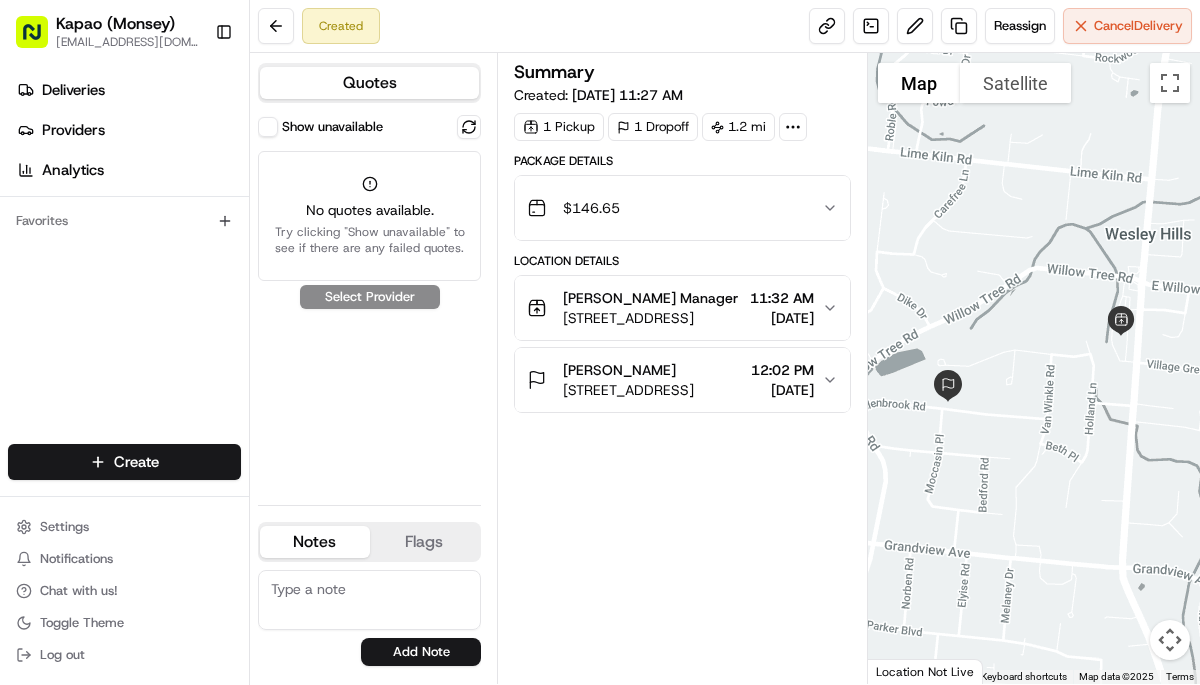 click on "Show unavailable No quotes available. Try clicking "Show unavailable" to see if there are any failed quotes. Select Provider" at bounding box center [369, 302] 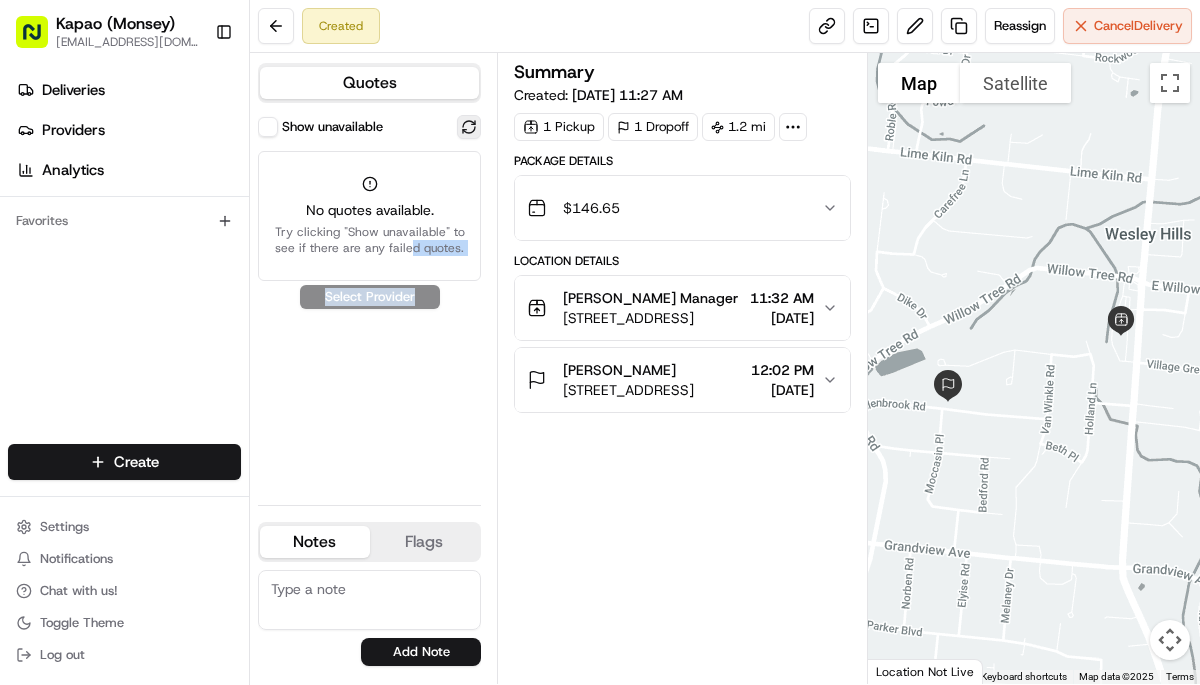 click at bounding box center (469, 127) 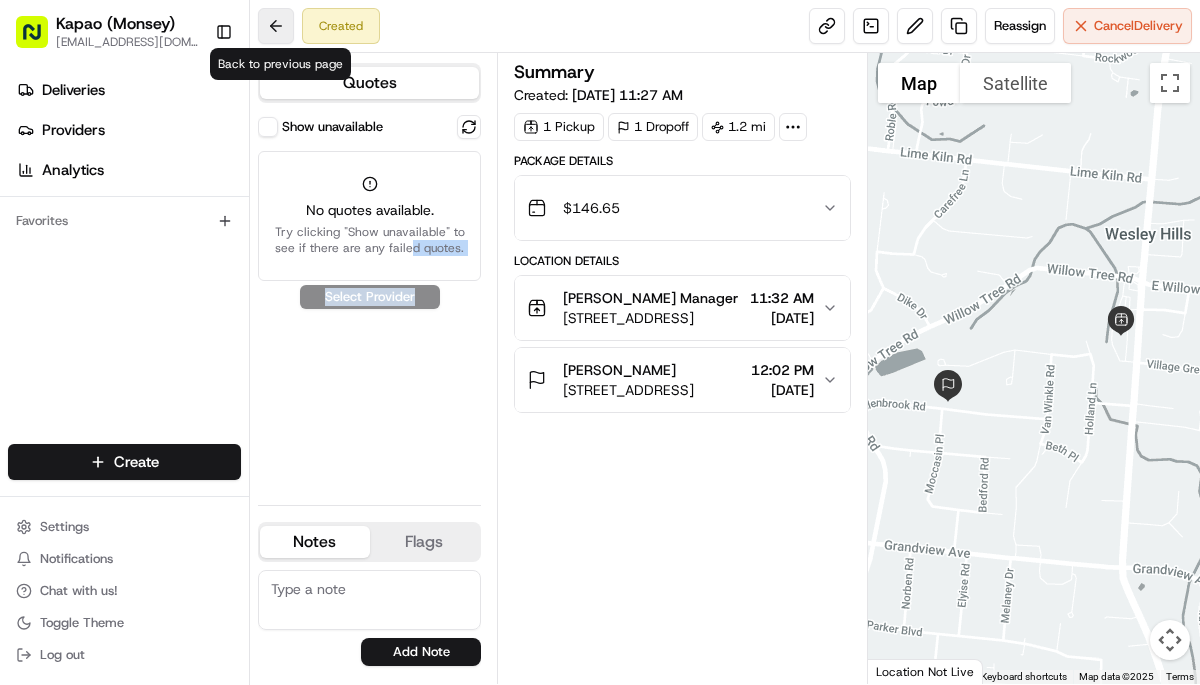 click at bounding box center (276, 26) 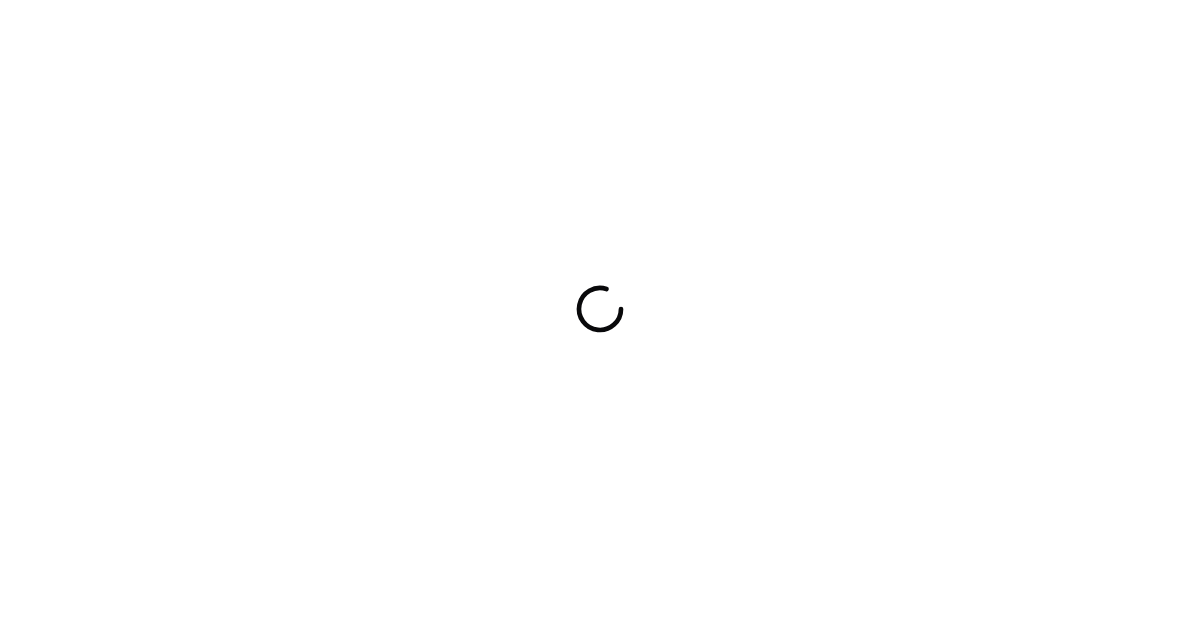 scroll, scrollTop: 0, scrollLeft: 0, axis: both 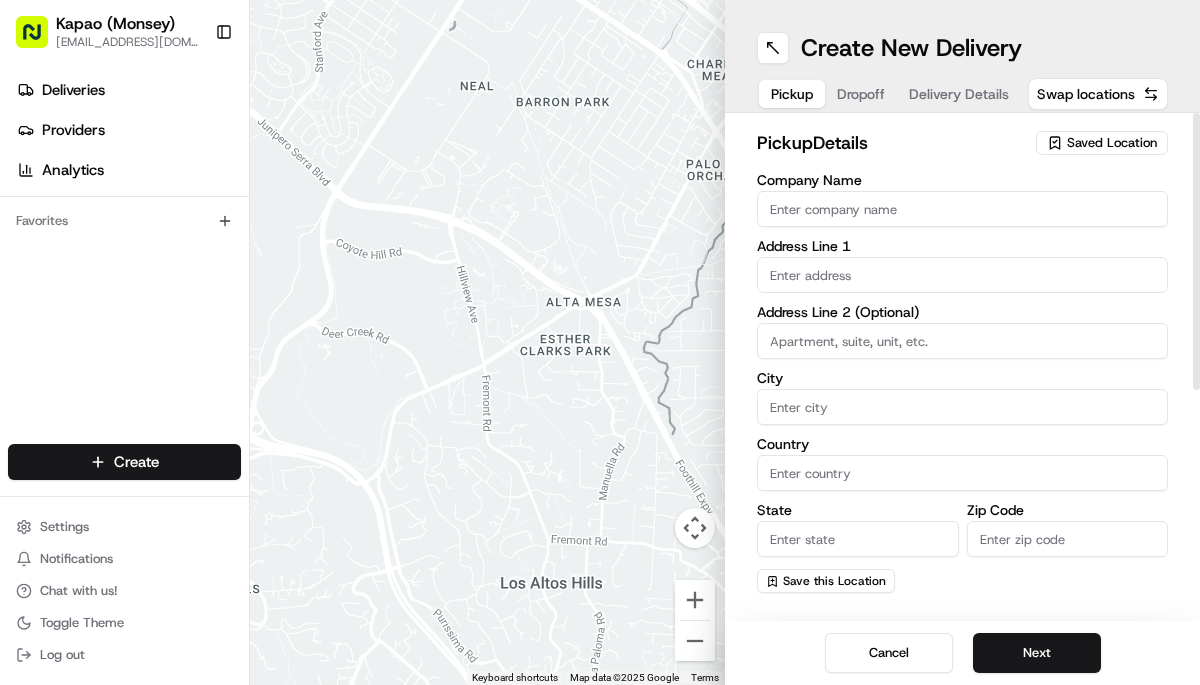 click on "Company Name" at bounding box center [962, 209] 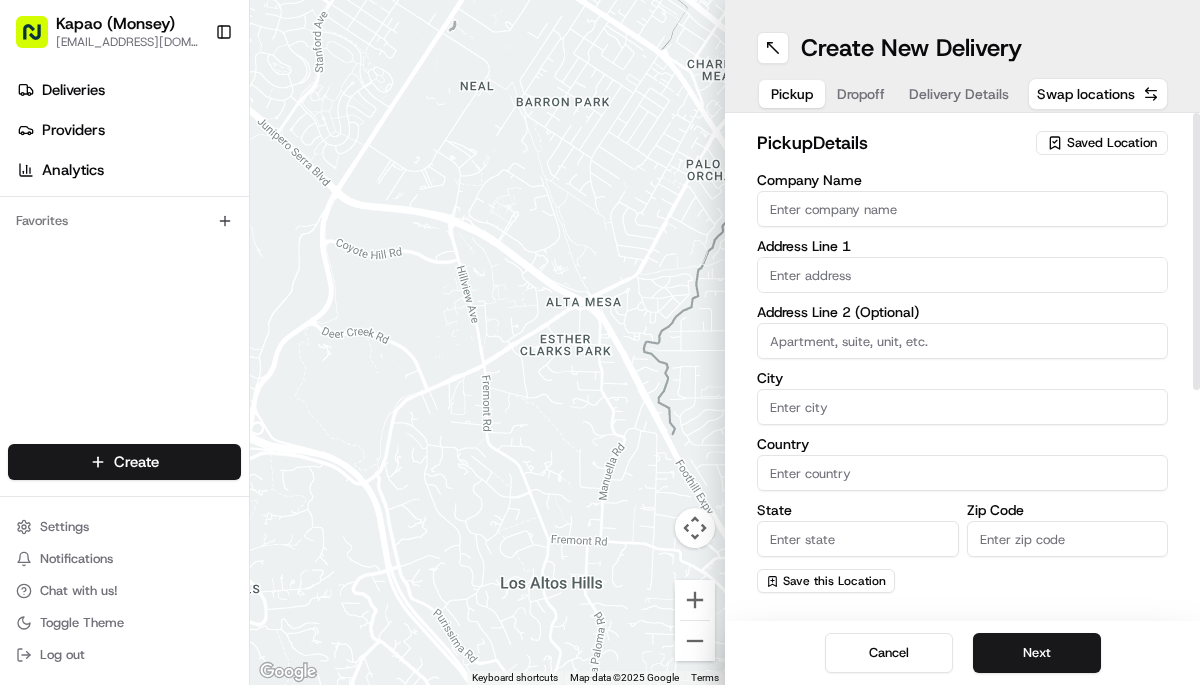 type on "[PERSON_NAME]" 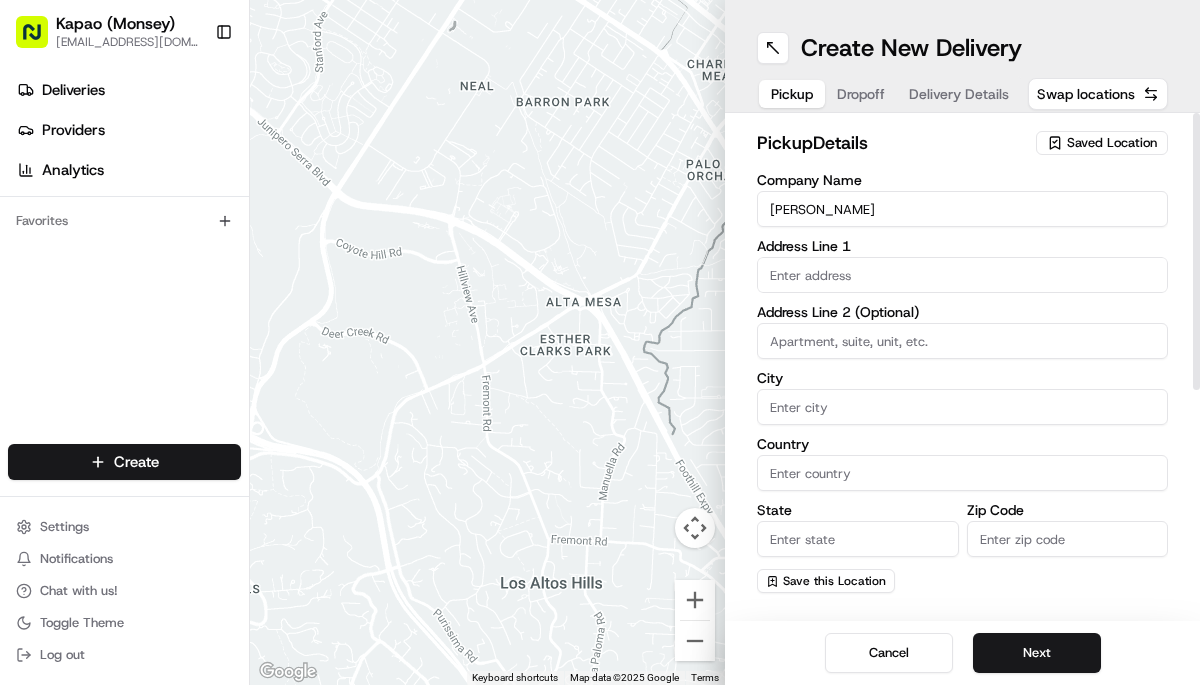 type on "455 NY-306" 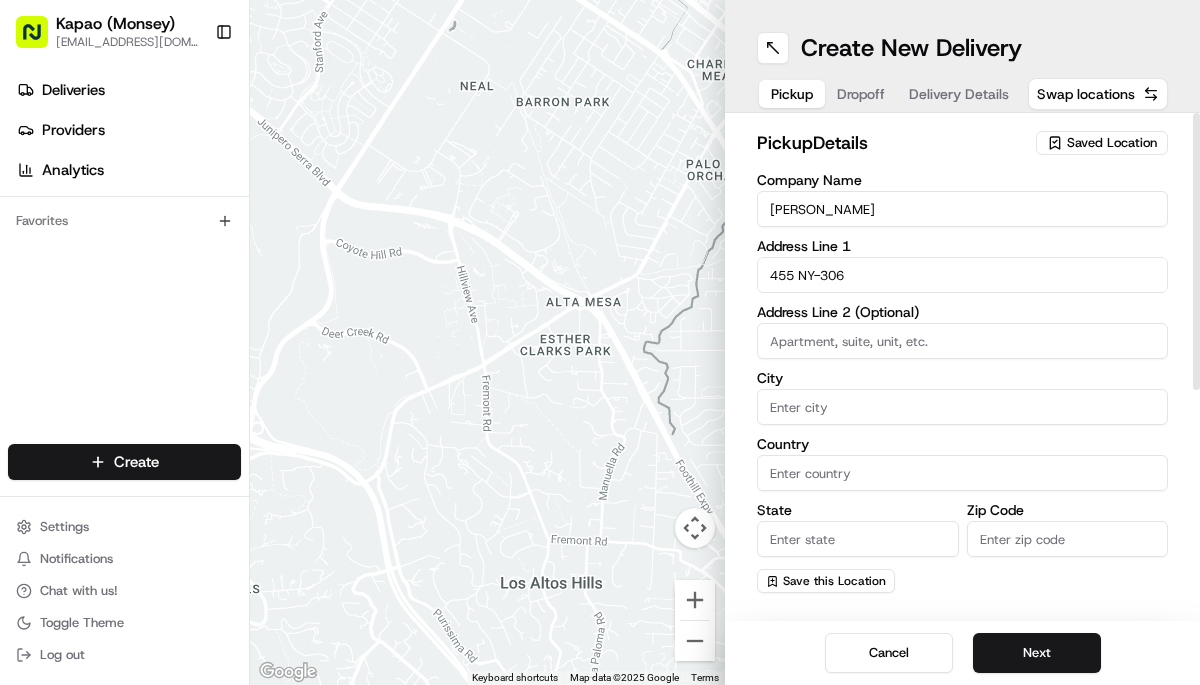 type on "Monsey" 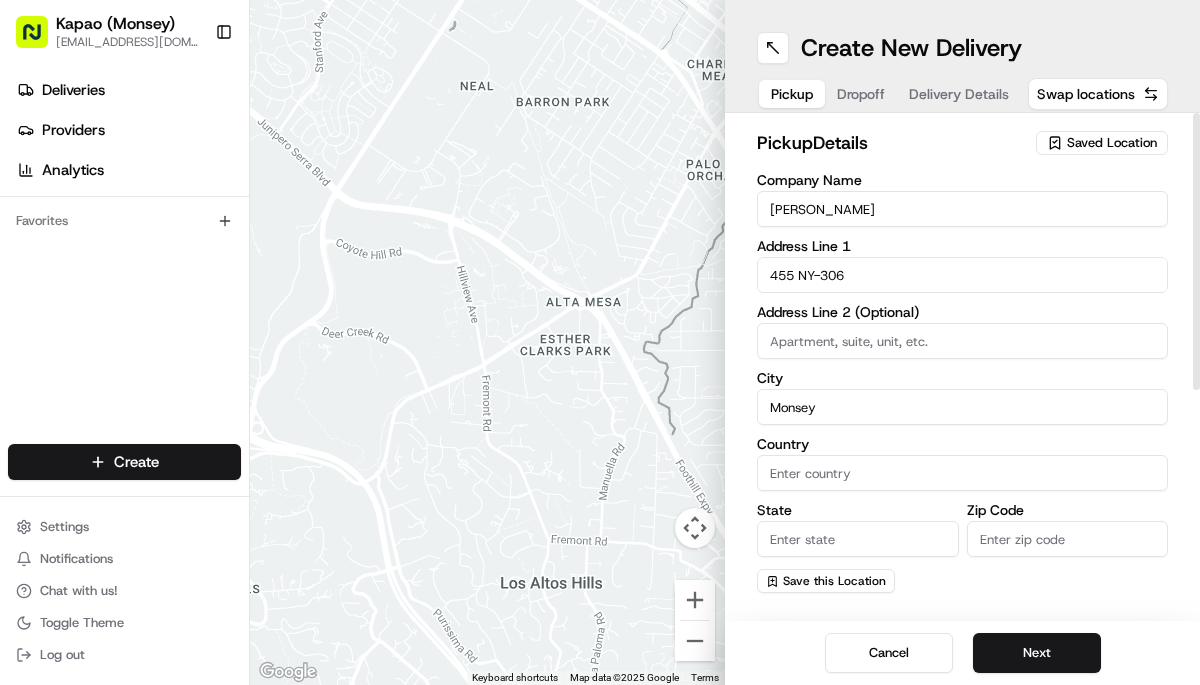 type on "[GEOGRAPHIC_DATA]" 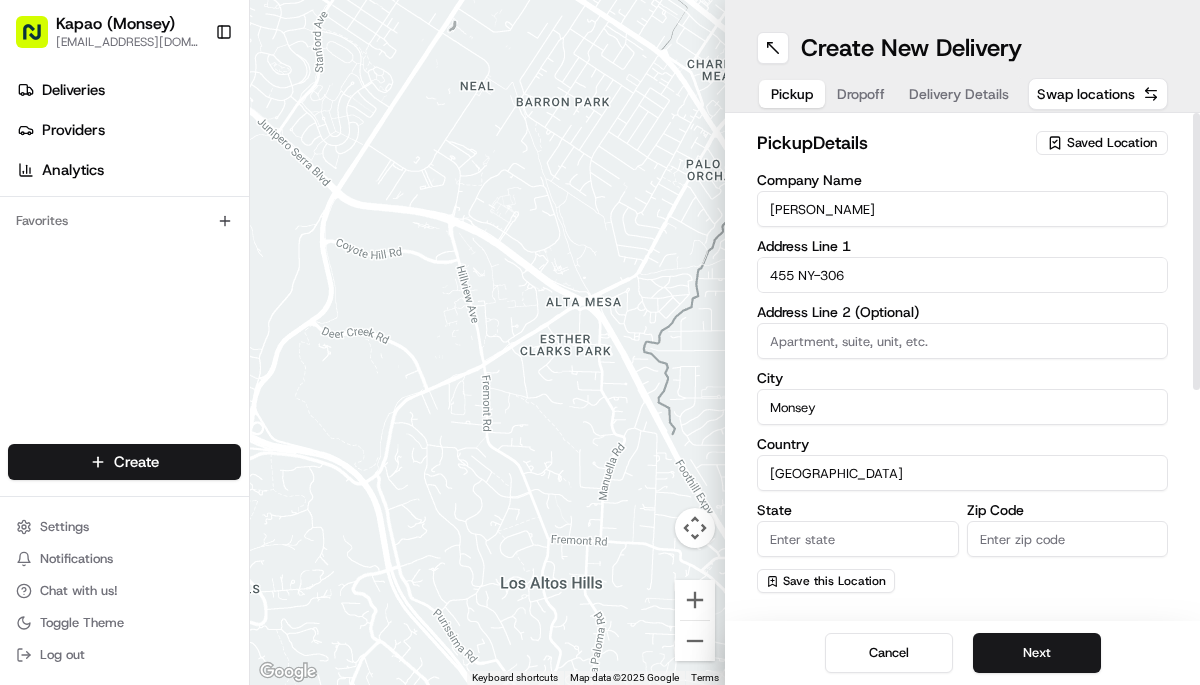 type on "NY" 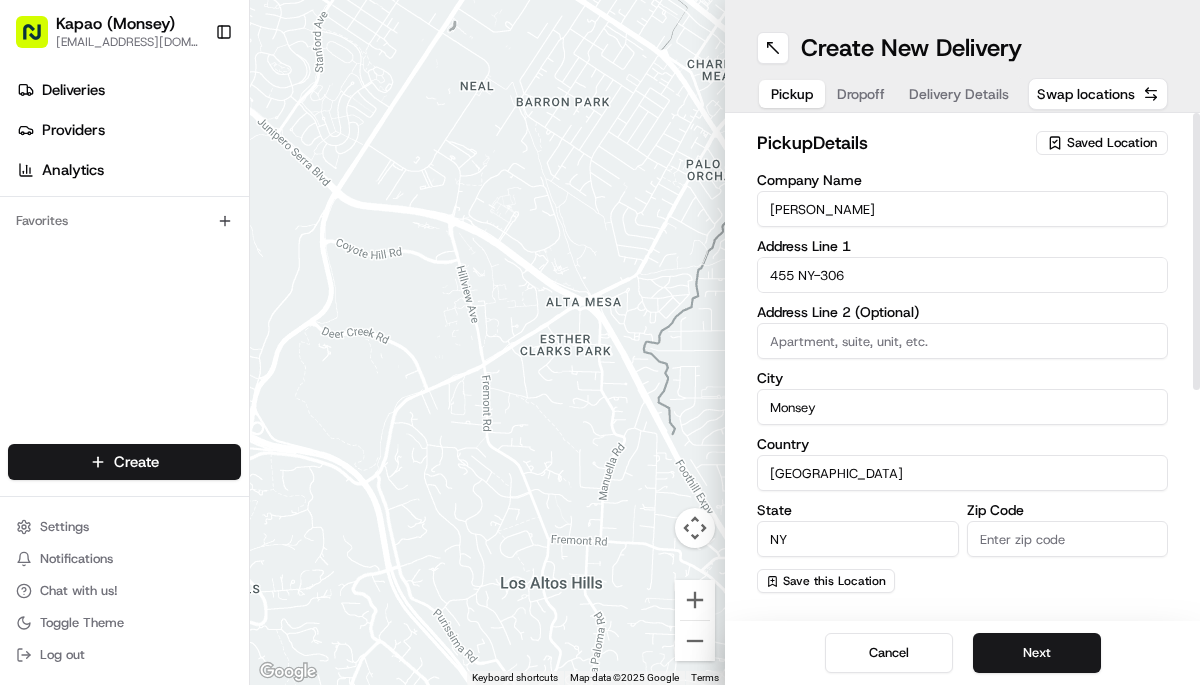 type on "10952" 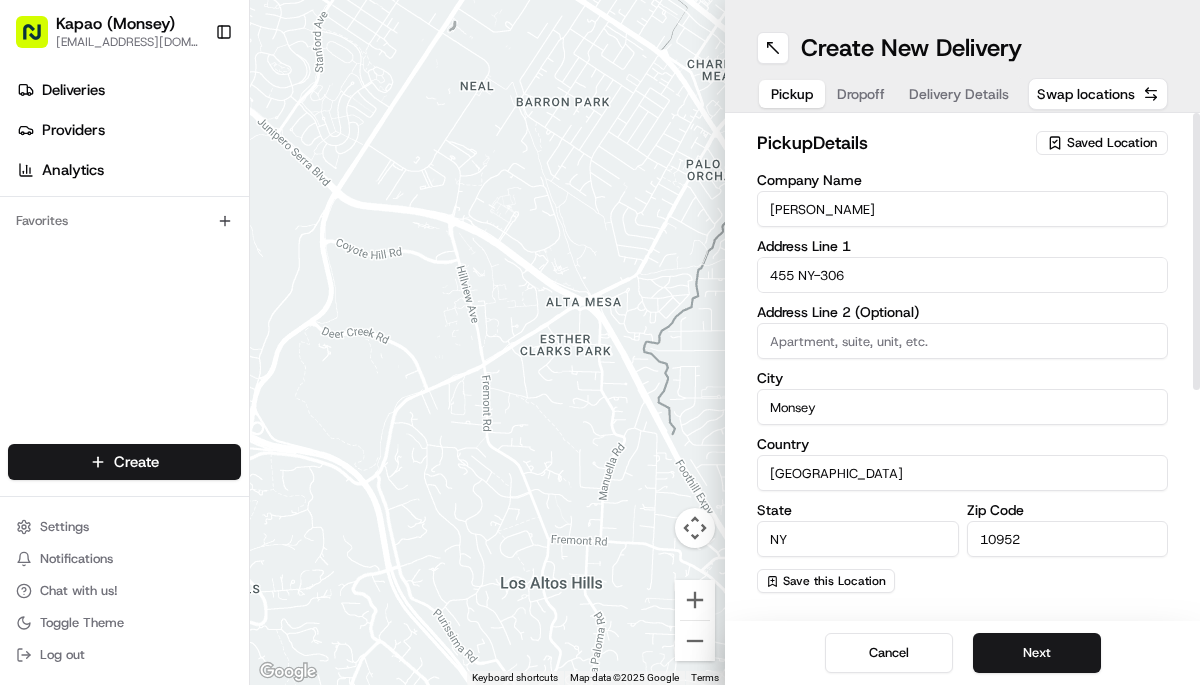 type on "[PERSON_NAME]" 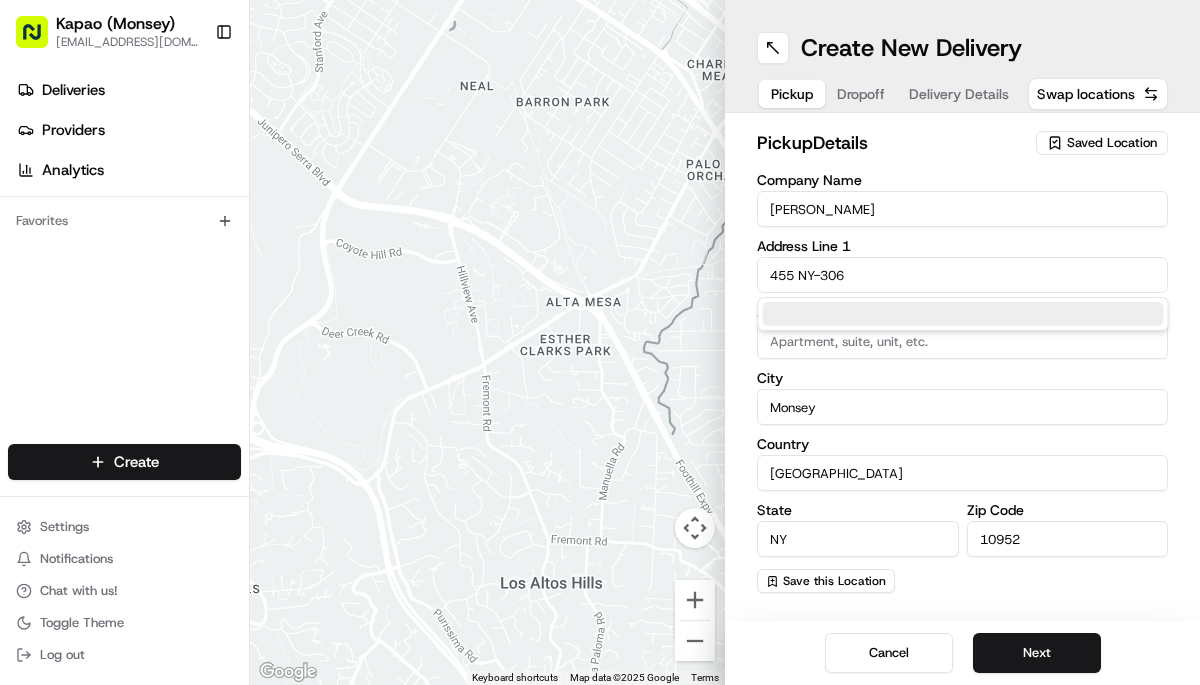 scroll, scrollTop: 0, scrollLeft: 0, axis: both 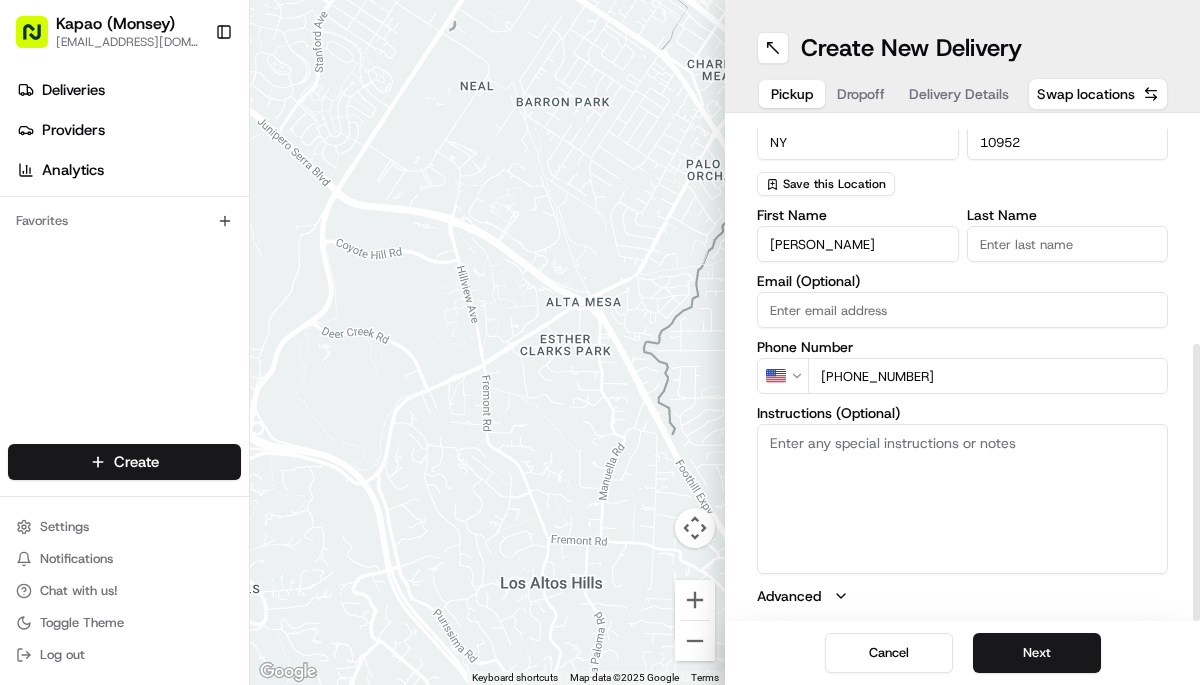 click on "Last Name" at bounding box center [1068, 244] 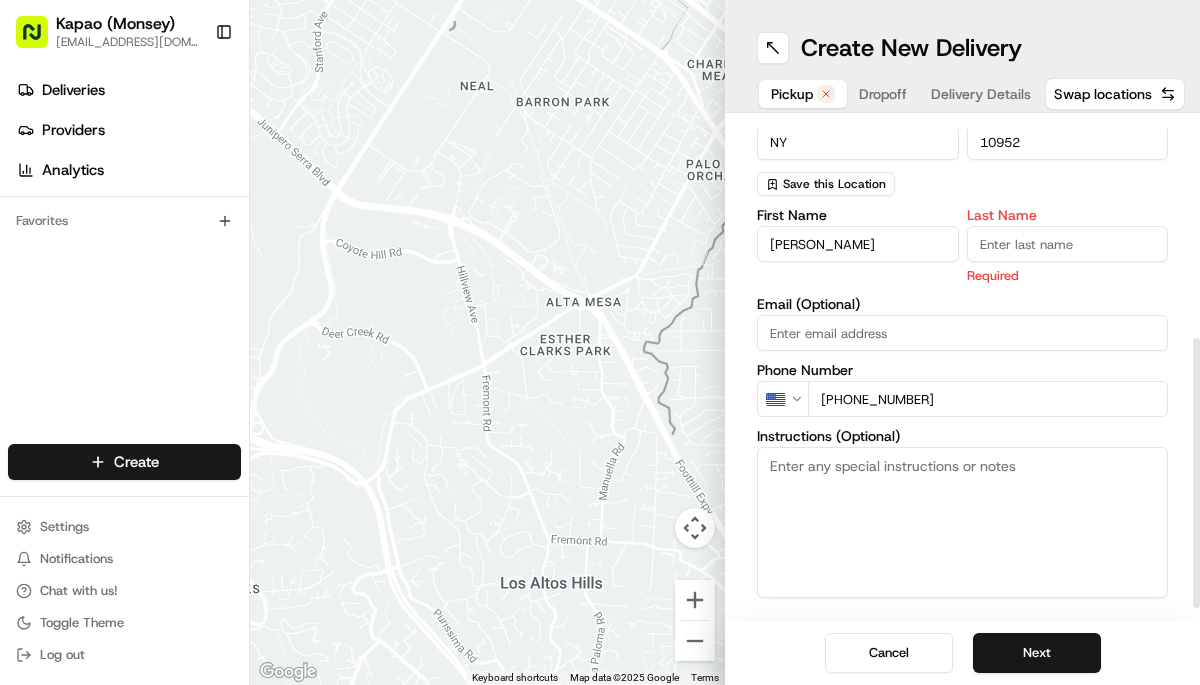click on "Email (Optional)" at bounding box center (962, 304) 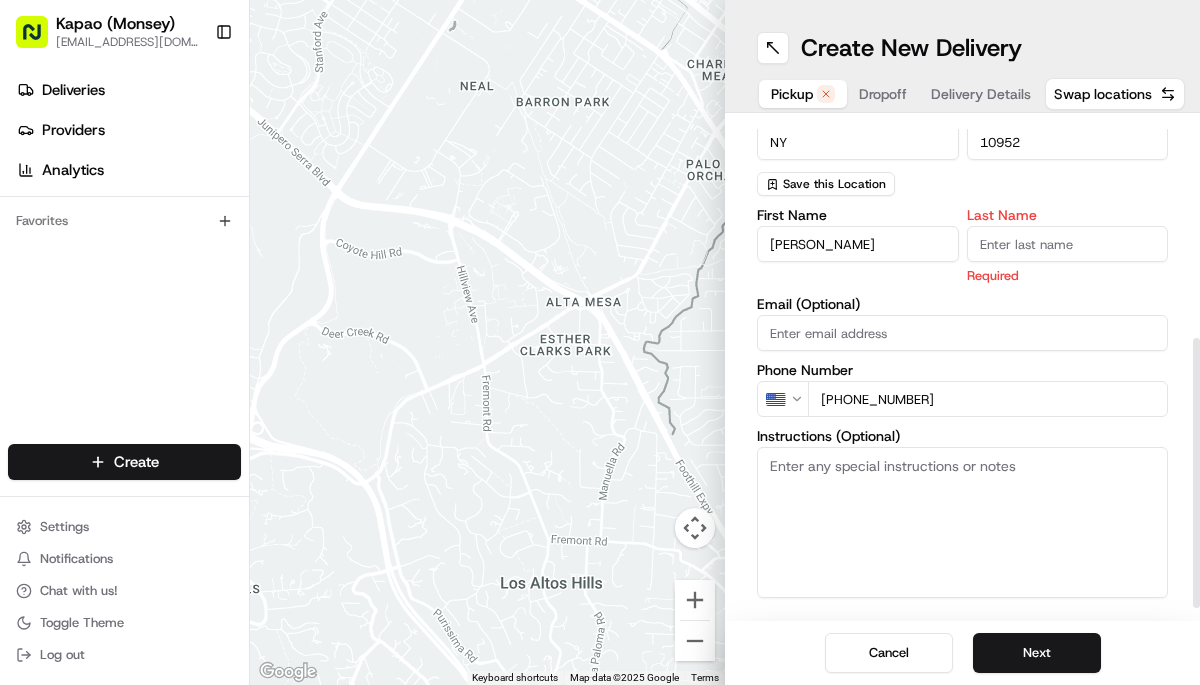 type on "Manager" 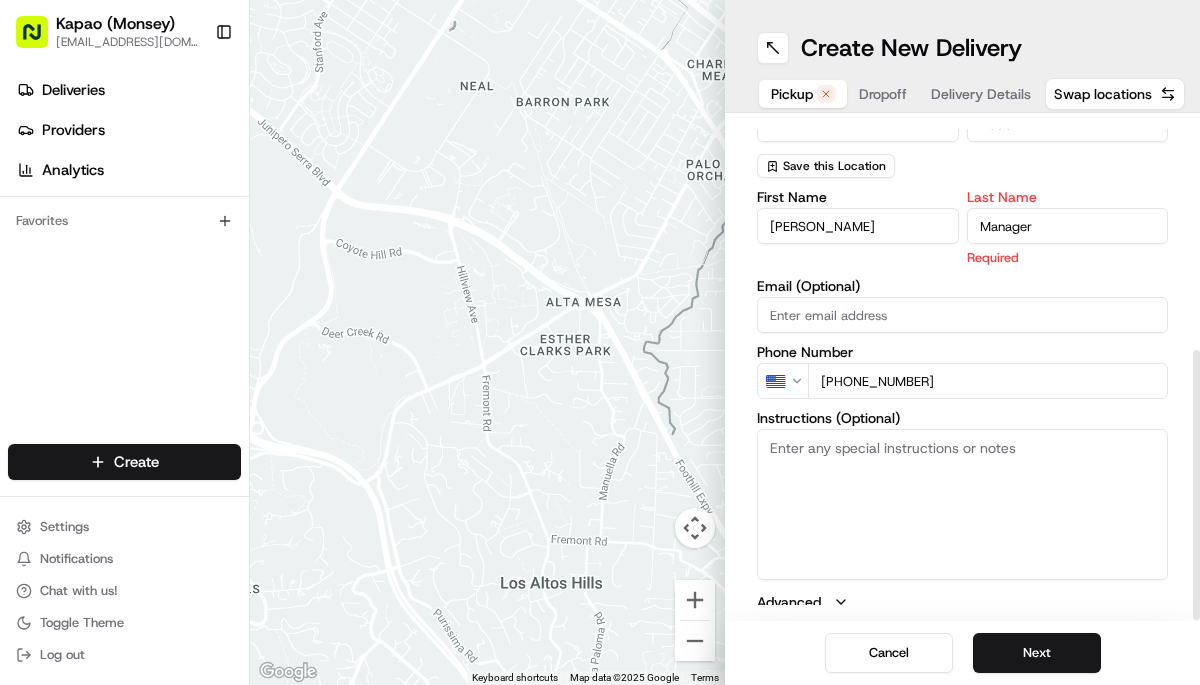 scroll, scrollTop: 420, scrollLeft: 0, axis: vertical 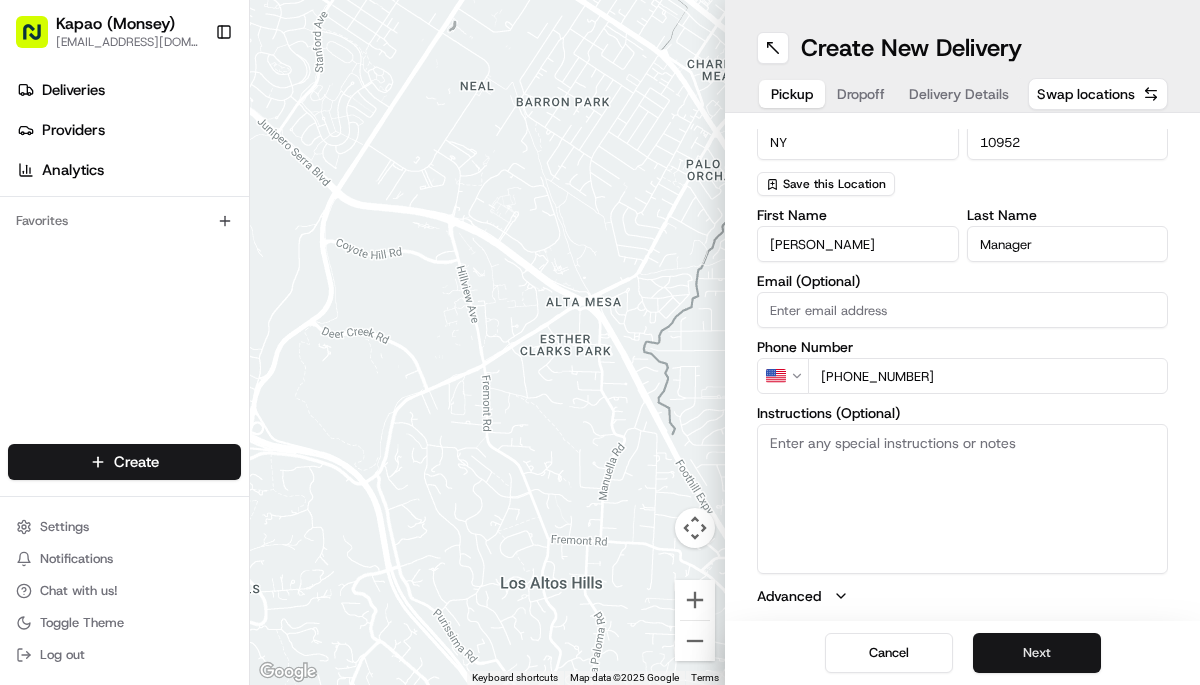 click on "Next" at bounding box center [1037, 653] 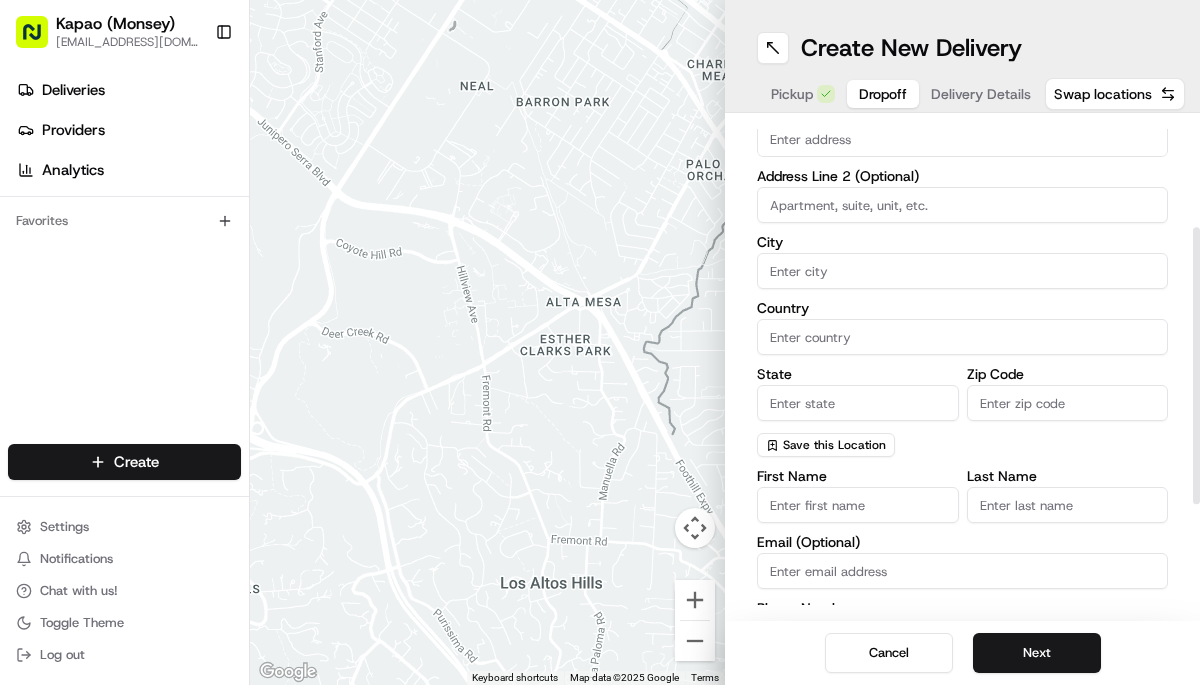 scroll, scrollTop: 0, scrollLeft: 0, axis: both 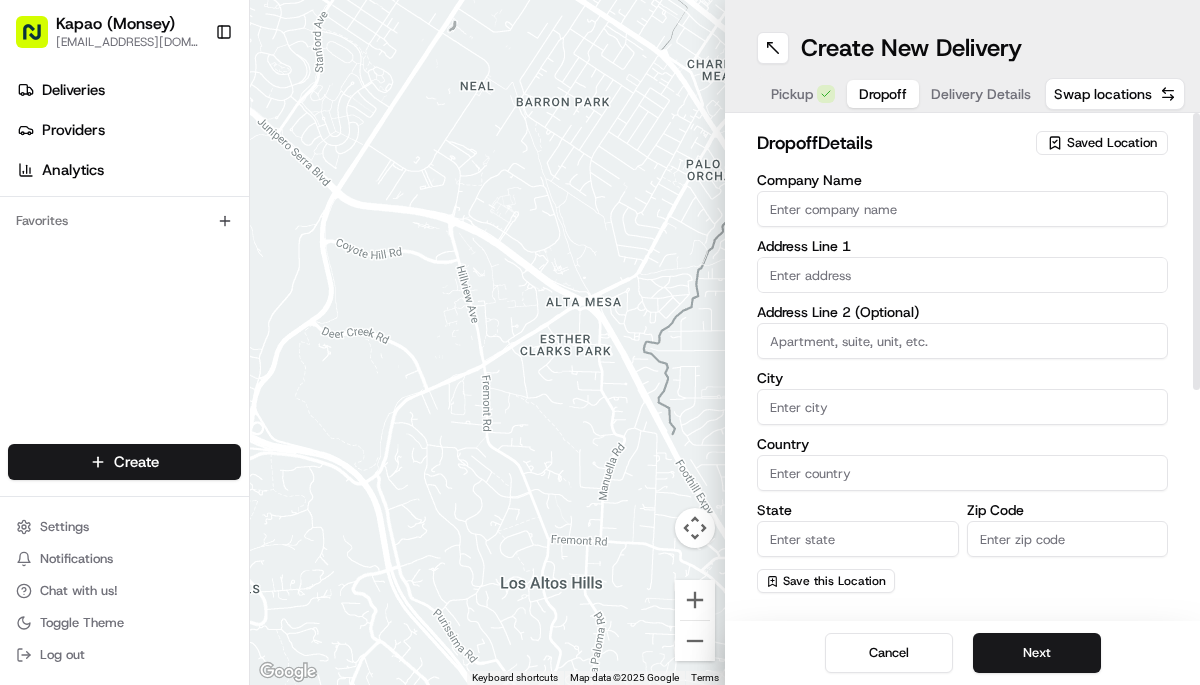click at bounding box center [962, 275] 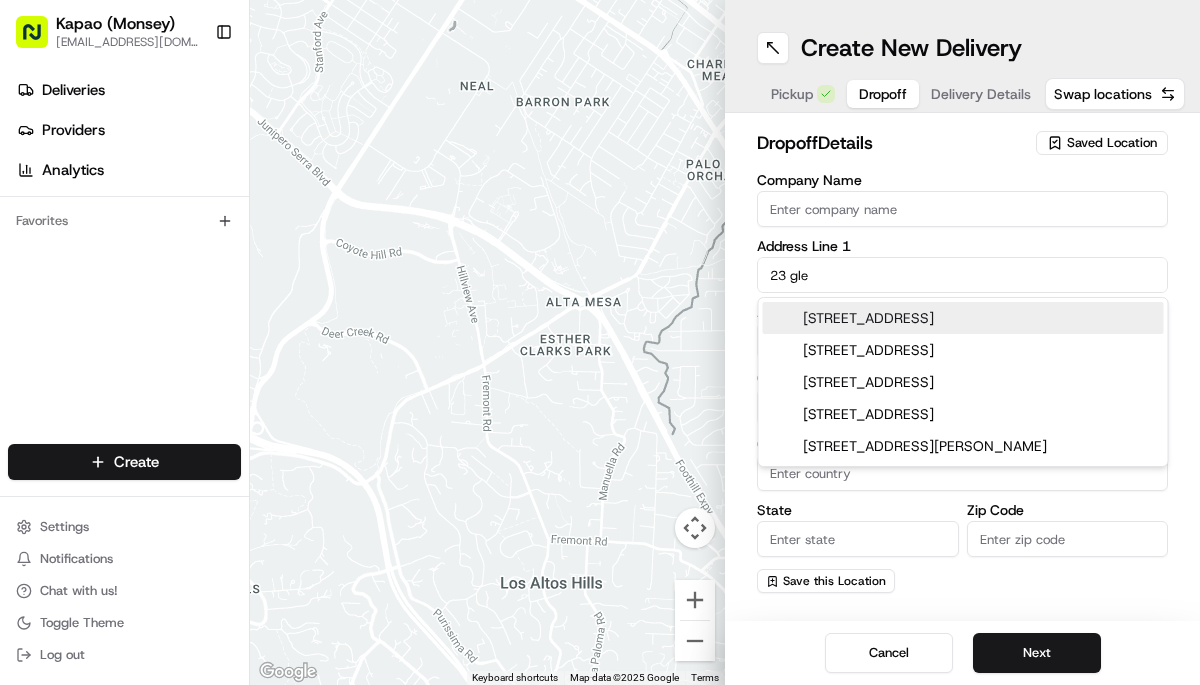 click on "23 Glenbrook Road, Monsey, NY" at bounding box center [963, 318] 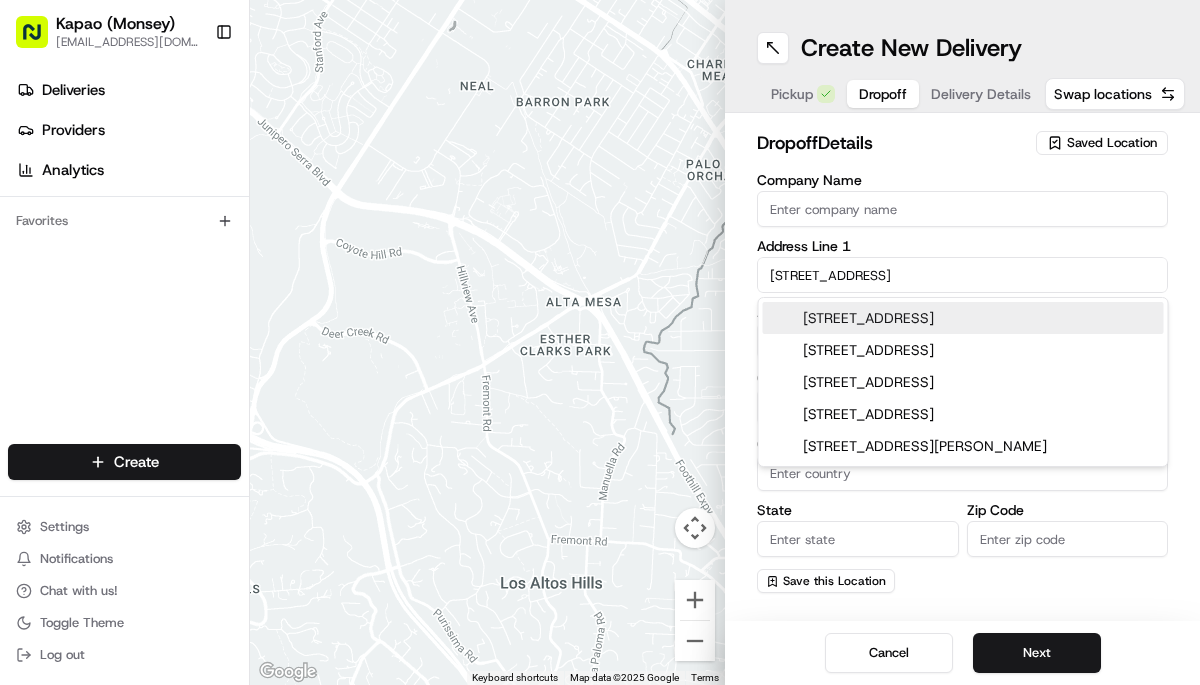 type on "[STREET_ADDRESS]" 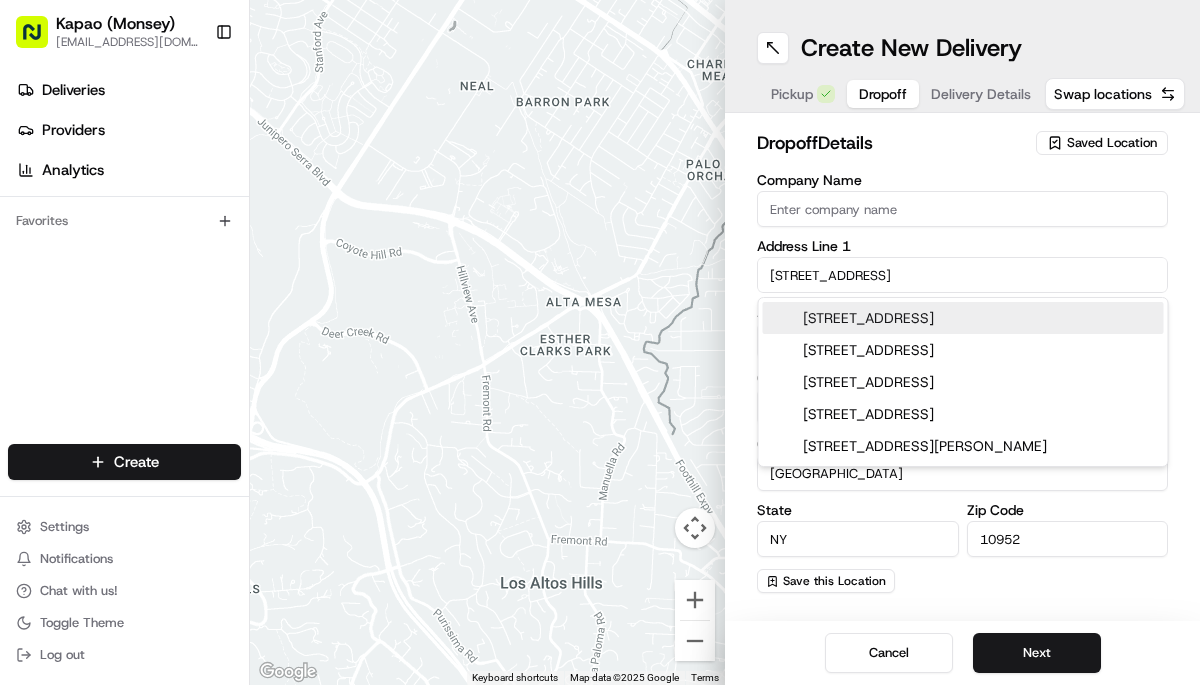 type on "23 Glenbrook Road" 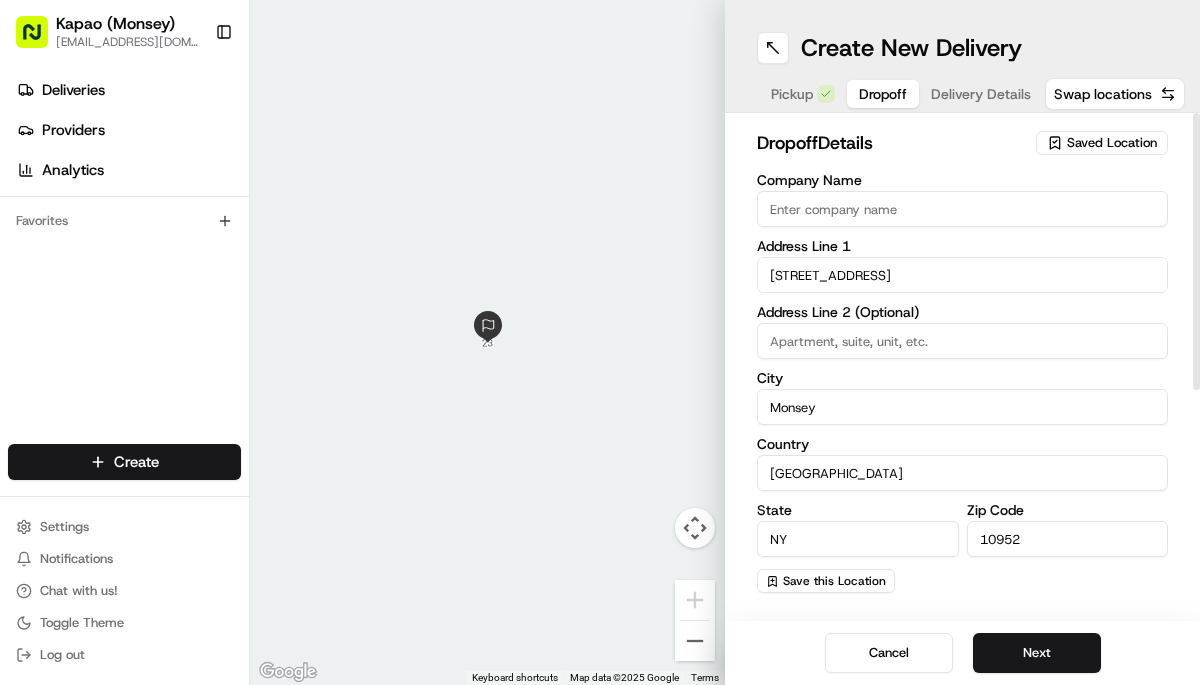 scroll, scrollTop: 397, scrollLeft: 0, axis: vertical 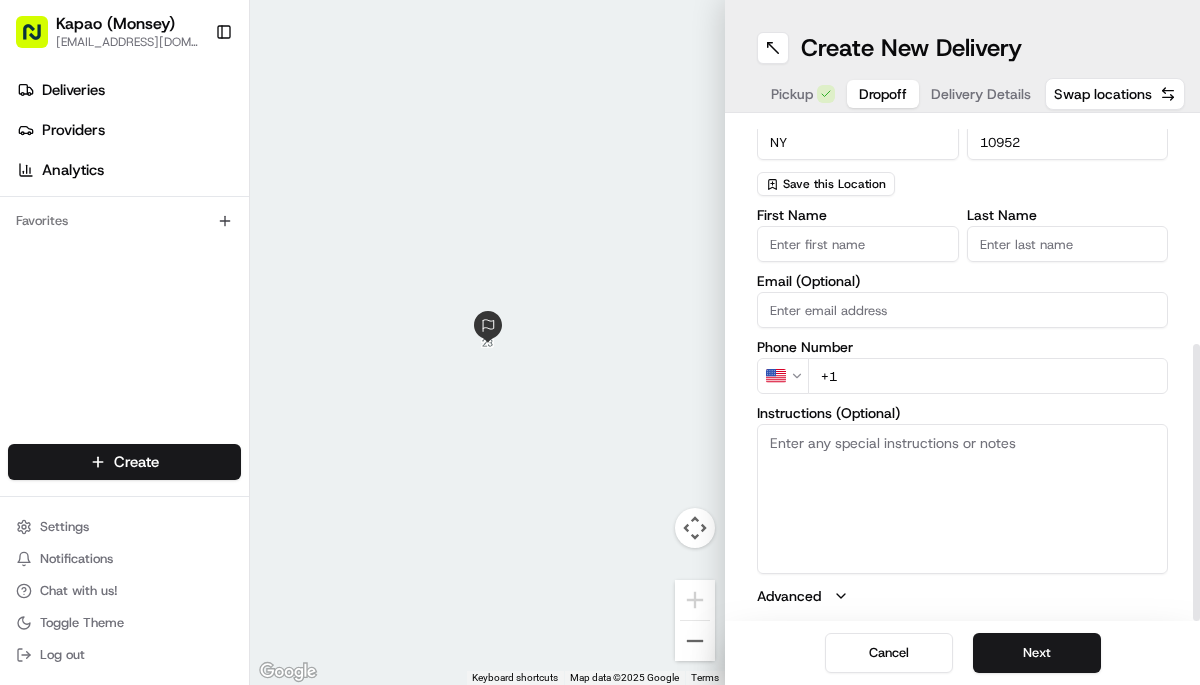 click on "First Name" at bounding box center [858, 244] 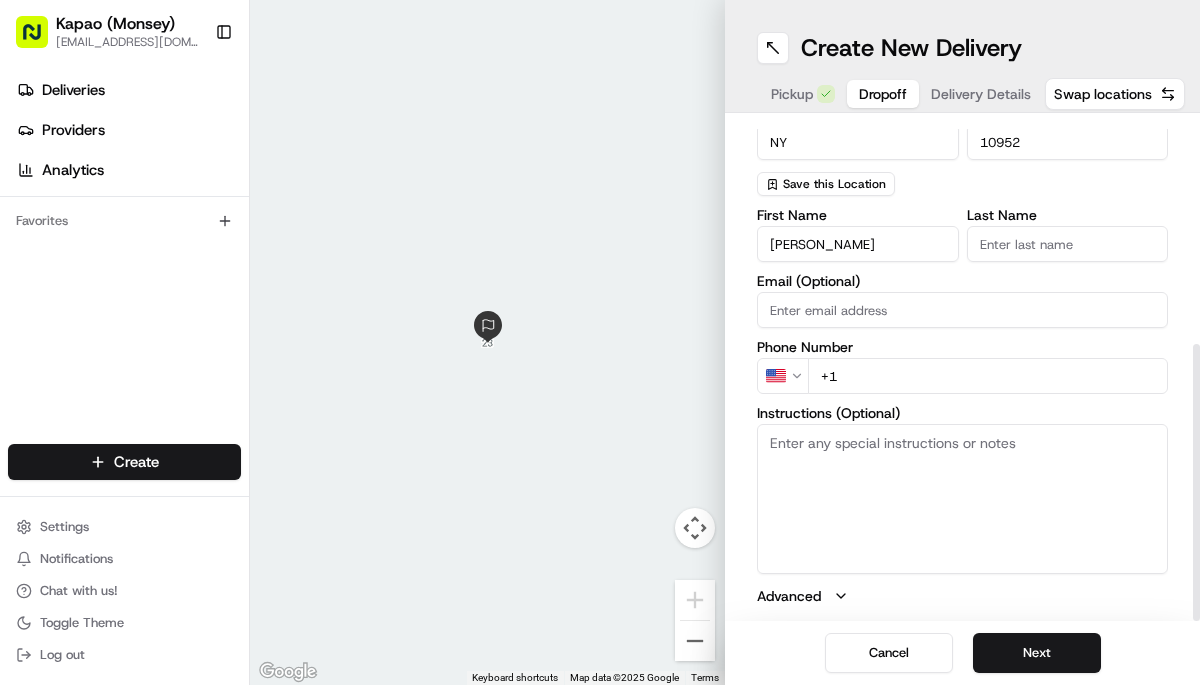 type on "mindy" 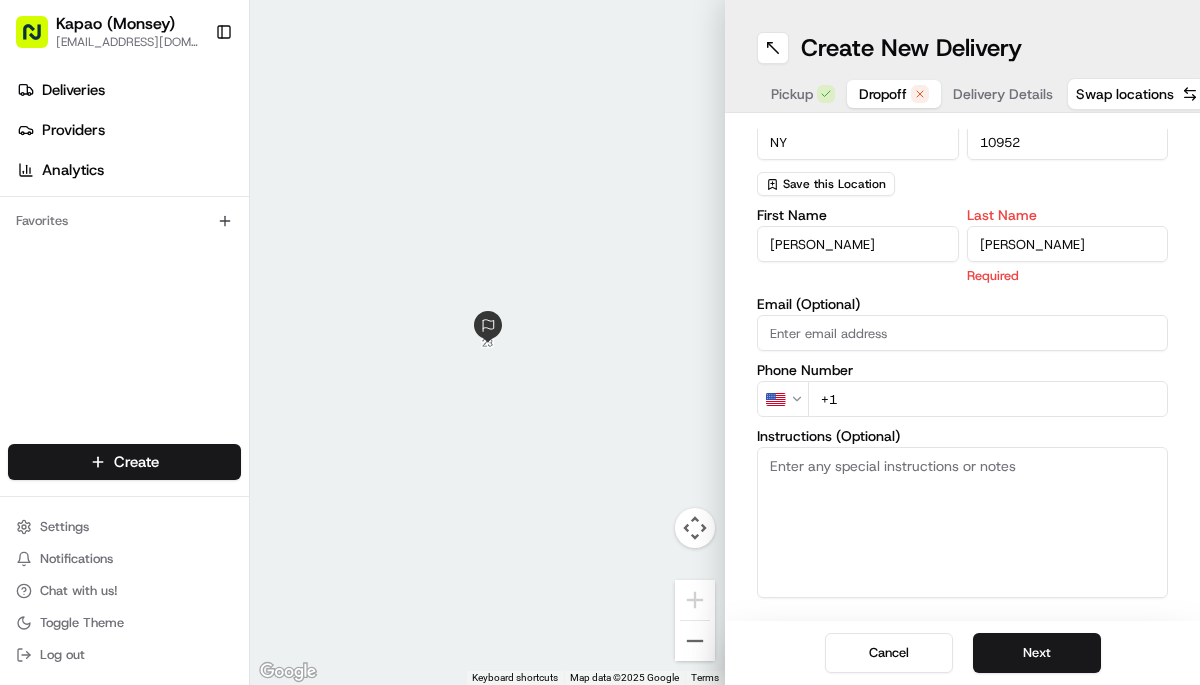 type on "reifer" 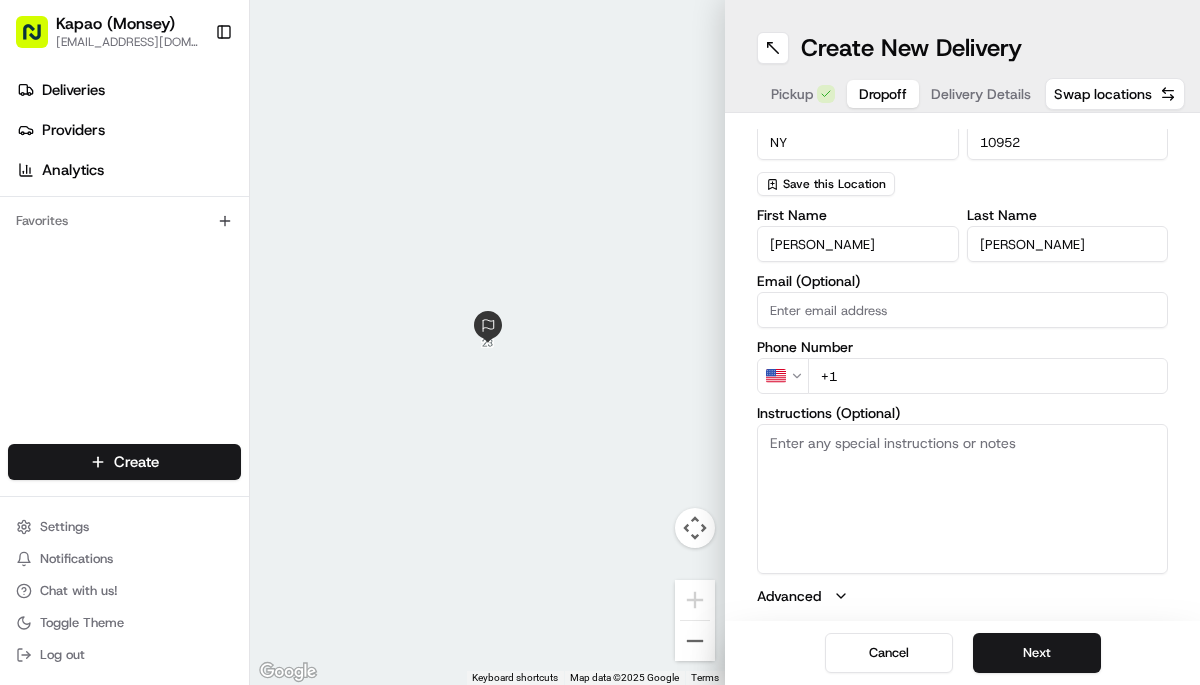 click on "First Name mindy Last Name reifer Email (Optional) Phone Number US +1 Instructions (Optional) Advanced" at bounding box center [962, 407] 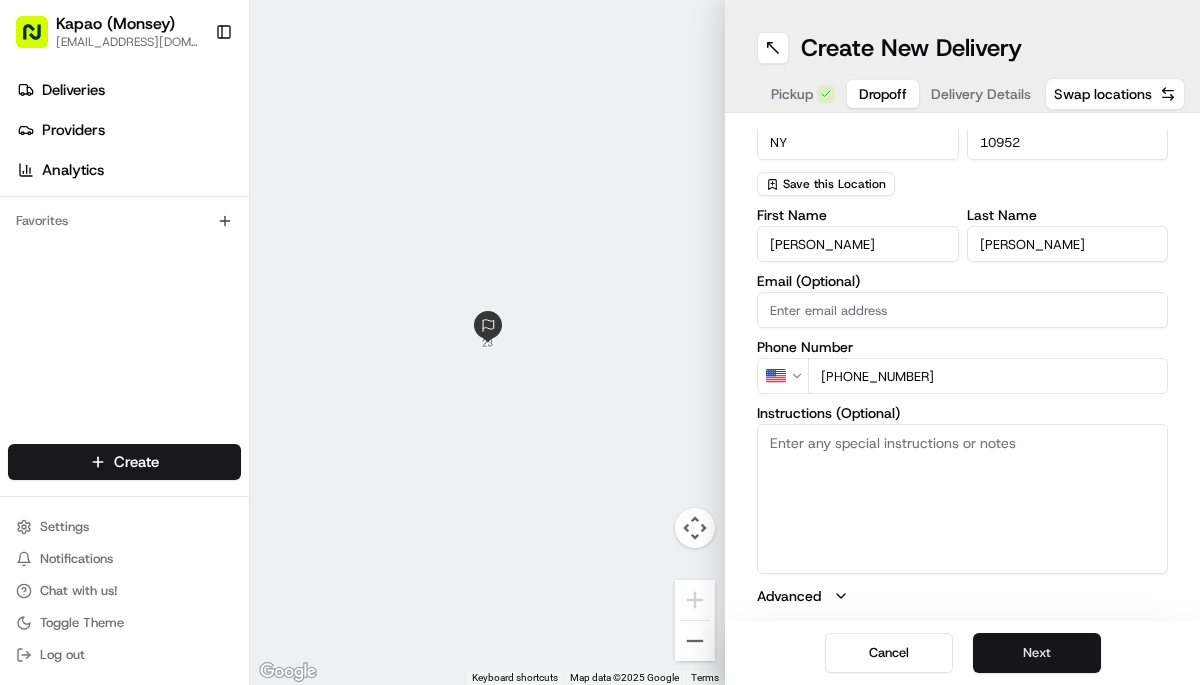type on "+1 443 929 9006" 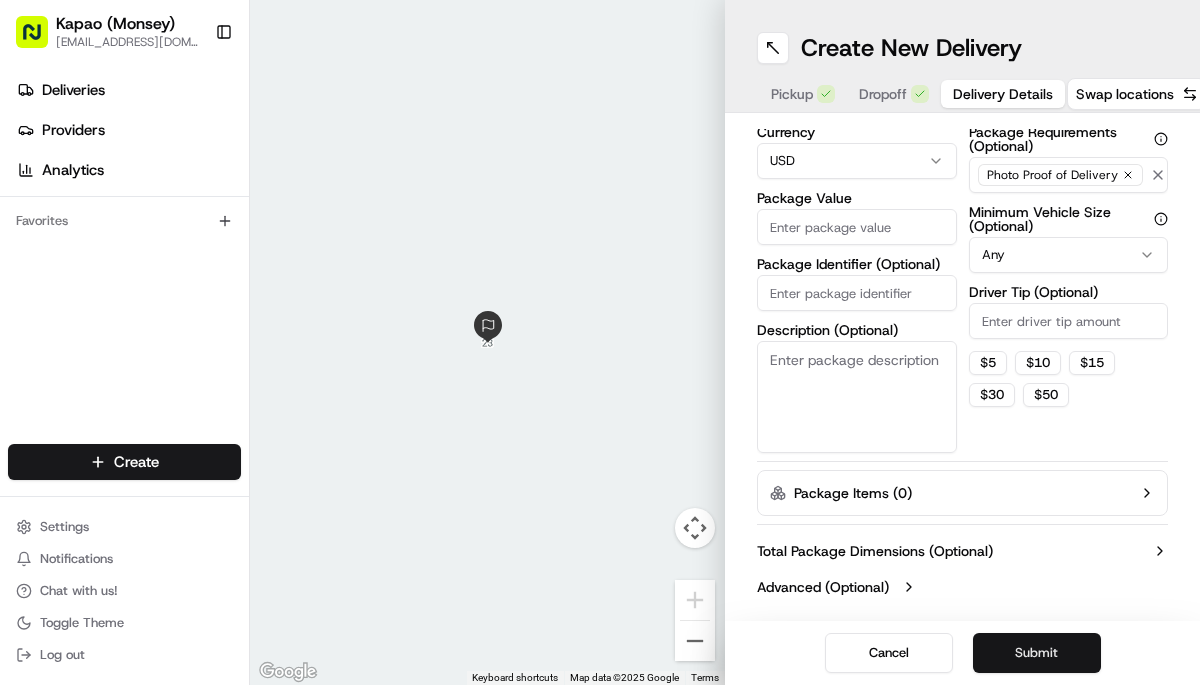 scroll, scrollTop: 154, scrollLeft: 0, axis: vertical 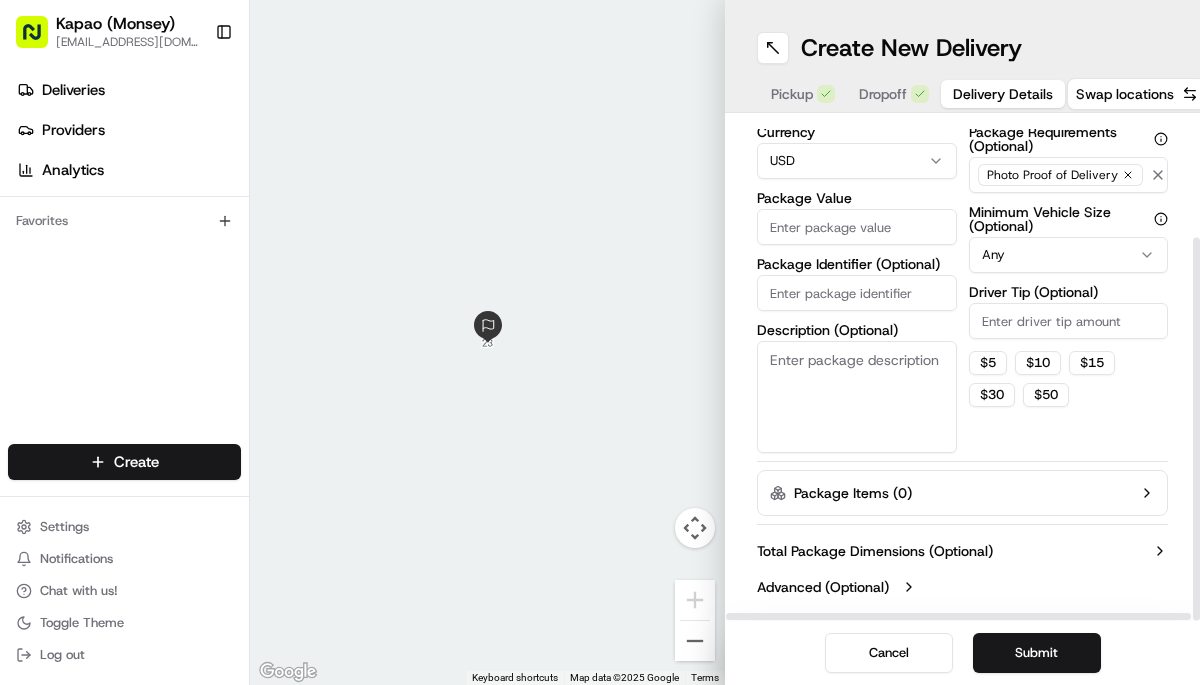 click on "Package Value" at bounding box center (857, 227) 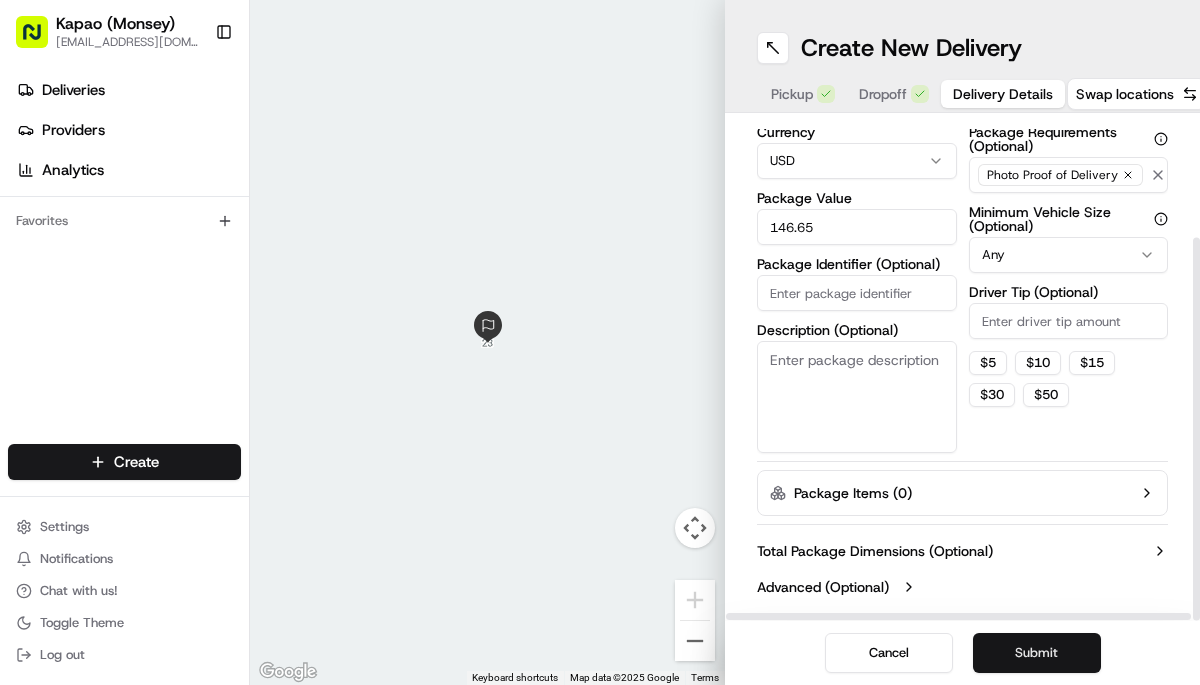 type on "146.65" 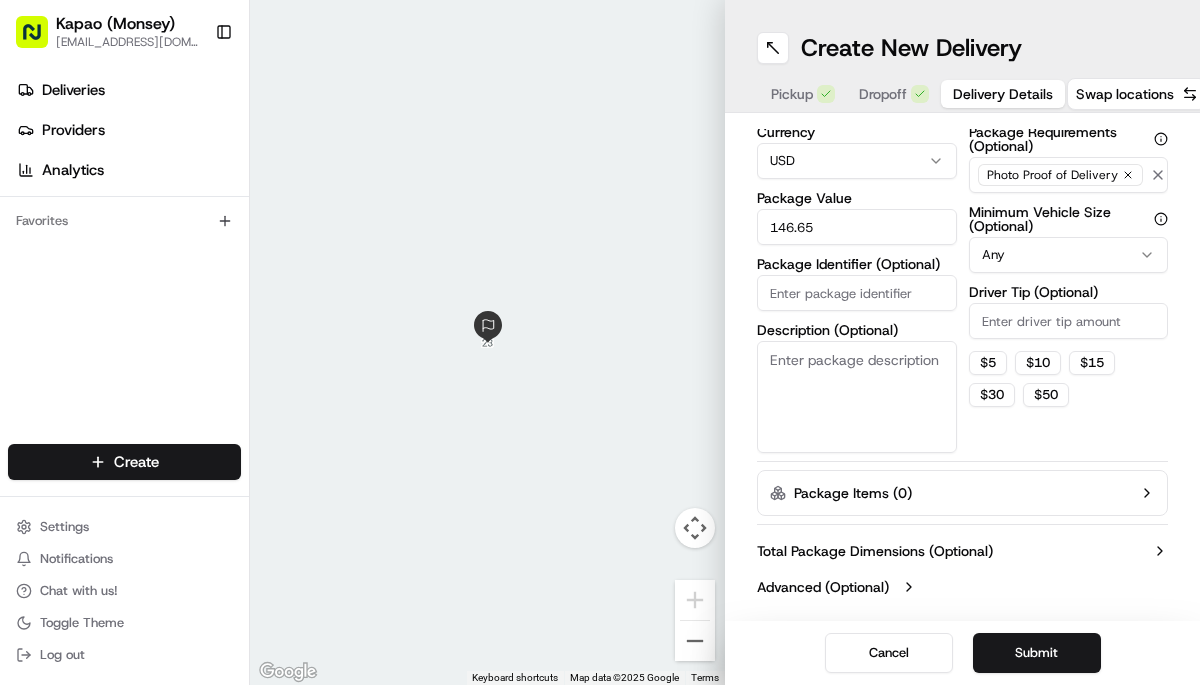 click on "Submit" at bounding box center (1037, 653) 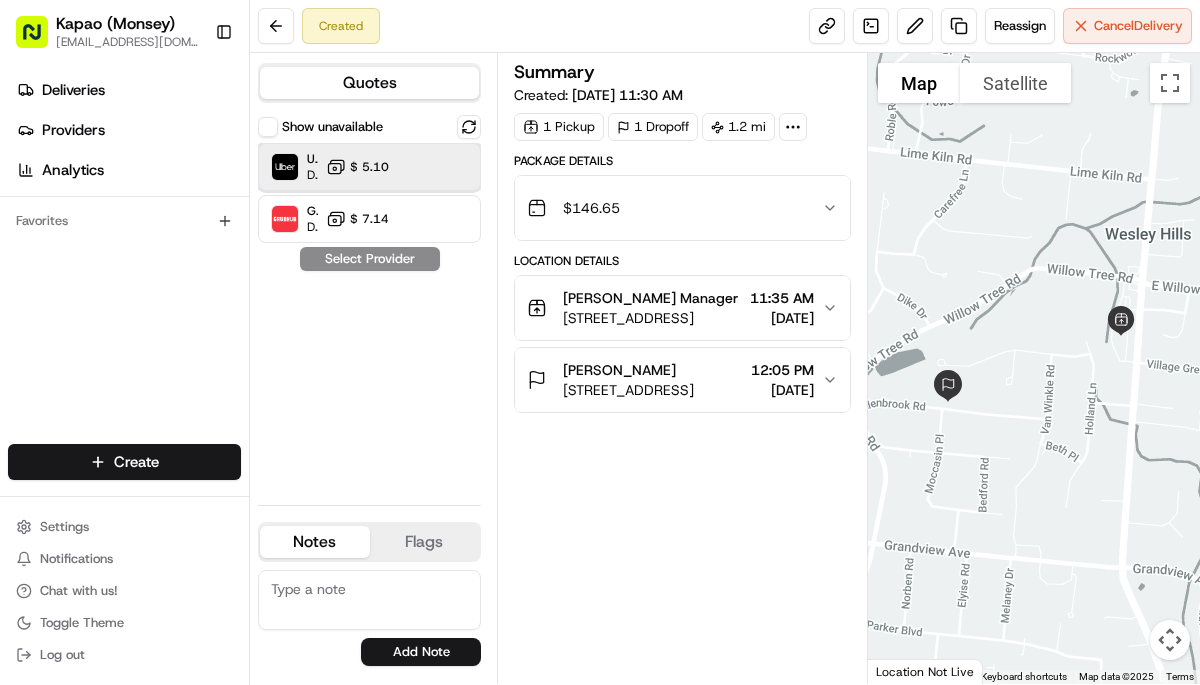 click at bounding box center (445, 167) 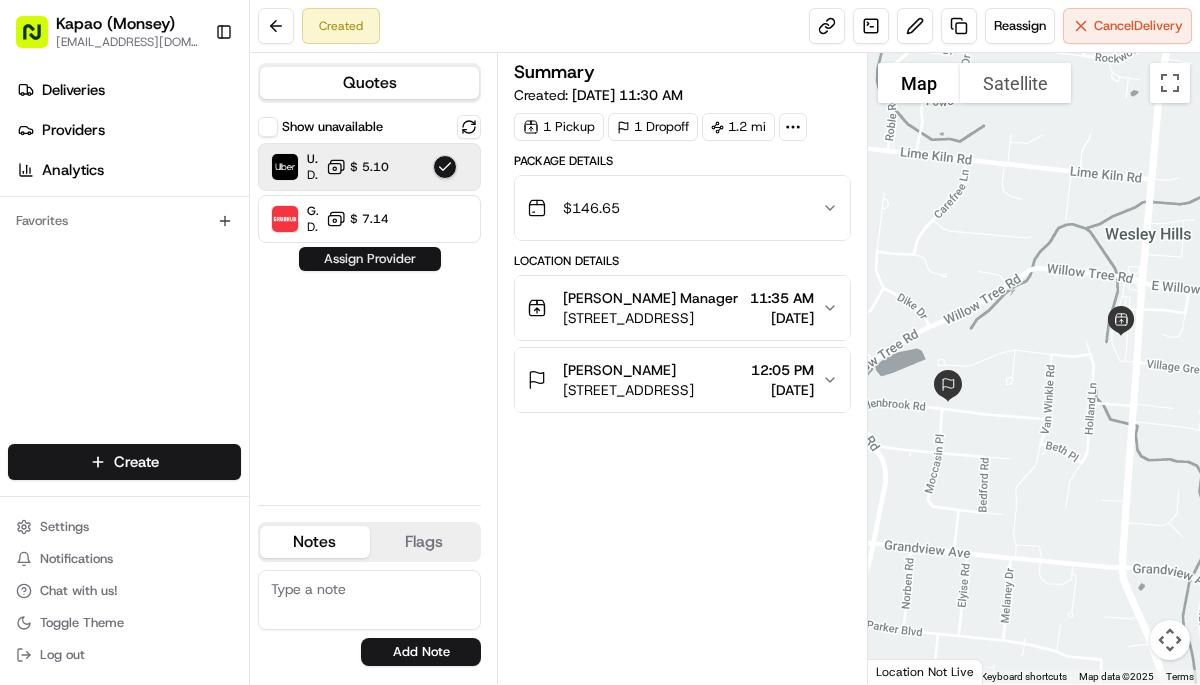 click on "Assign Provider" at bounding box center [370, 259] 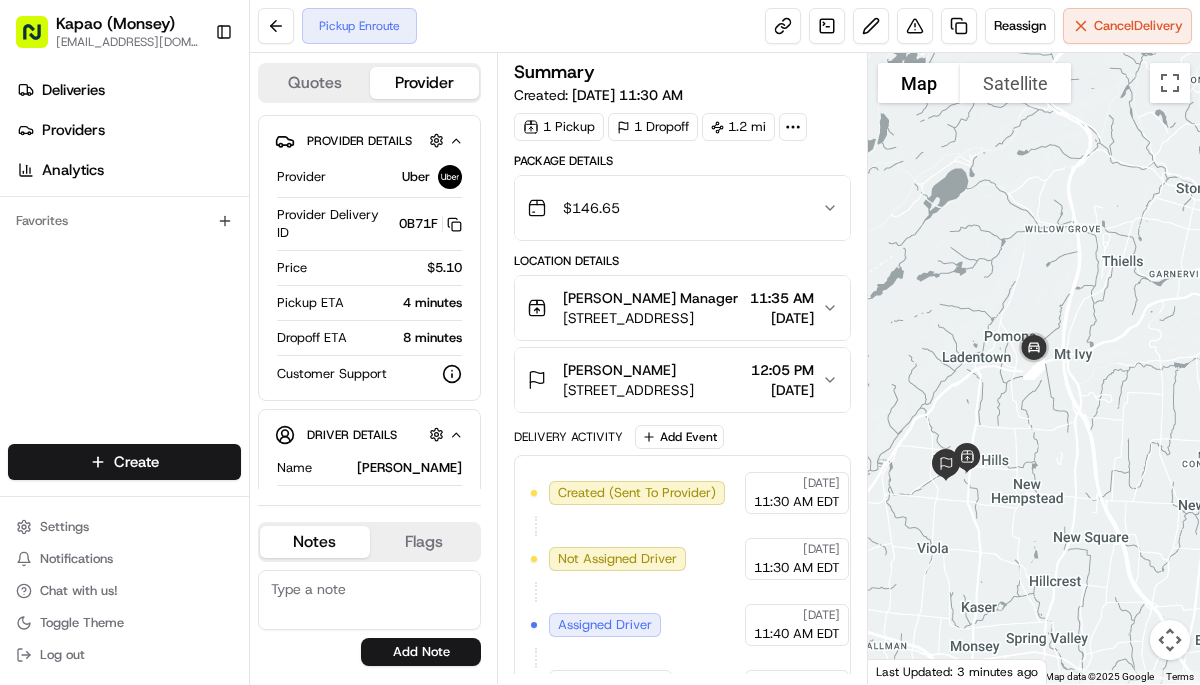 click on "Quotes Provider Provider Details Hidden ( 1 ) Provider Uber   Provider Delivery ID 0B71F Copy  del_1-eObanKQsmEkJDuE3C3Hw 0B71F Price $5.10 Pickup ETA 4 minutes Dropoff ETA 8 minutes Customer Support Driver Details Hidden ( 5 ) Name dutan P. Pickup Phone Number +1 312 766 6835 ext. 44373574 Dropoff Phone Number +1 845 420 1795 Tip $0.00 Type car Make Toyota Model RAV4 Color white License Plate Number ***3435 Notes Flags kapaoinc@gmail.com kapaooffice@gmail.com stevengerson21@gmail.com Add Note kapaoinc@gmail.com kapaooffice@gmail.com stevengerson21@gmail.com Add Flag Summary Created:   07/11/2025 11:30 AM 1   Pickup 1   Dropoff 1.2 mi Package Details $ 146.65 Location Details Monsey Kapao Monsey Kapao Manager 455 NY-306, Monsey, NY 10952, USA 11:35 AM 07/11/2025  mindy reifer 23 Glenbrook Rd, Monsey, NY 10952, USA 12:05 PM 07/11/2025 Delivery Activity Add Event Created (Sent To Provider) Uber 07/11/2025 11:30 AM EDT Not Assigned Driver Uber 07/11/2025 11:30 AM EDT Assigned Driver Uber 07/11/2025 11:40 AM EDT" at bounding box center (559, 368) 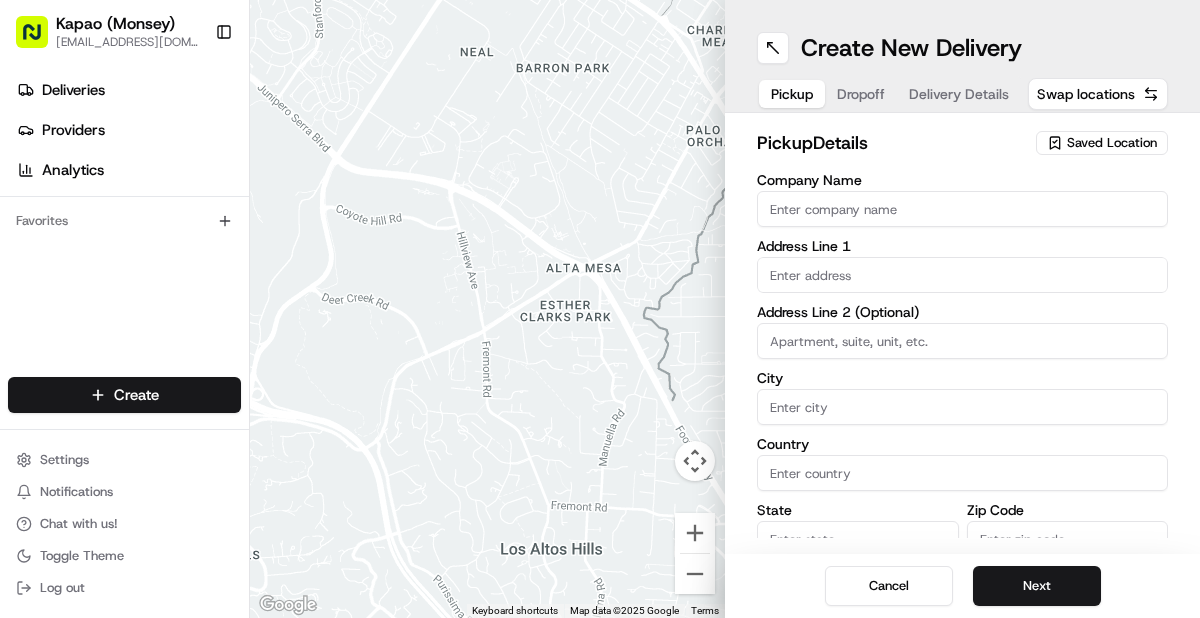 scroll, scrollTop: 0, scrollLeft: 0, axis: both 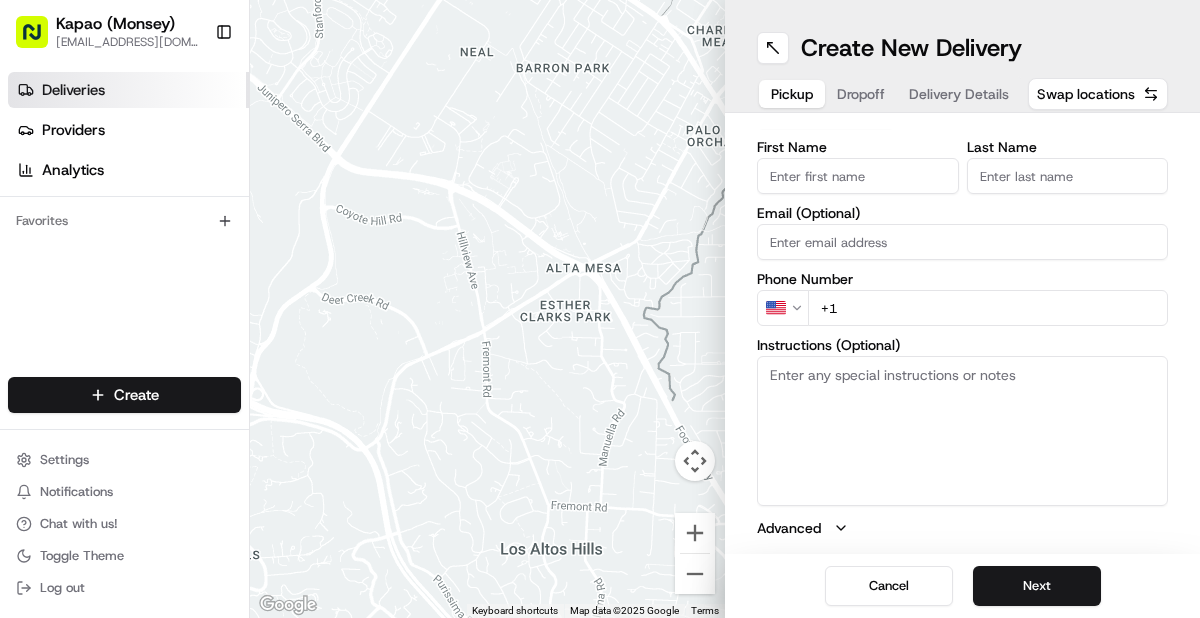 click on "Deliveries" at bounding box center [128, 90] 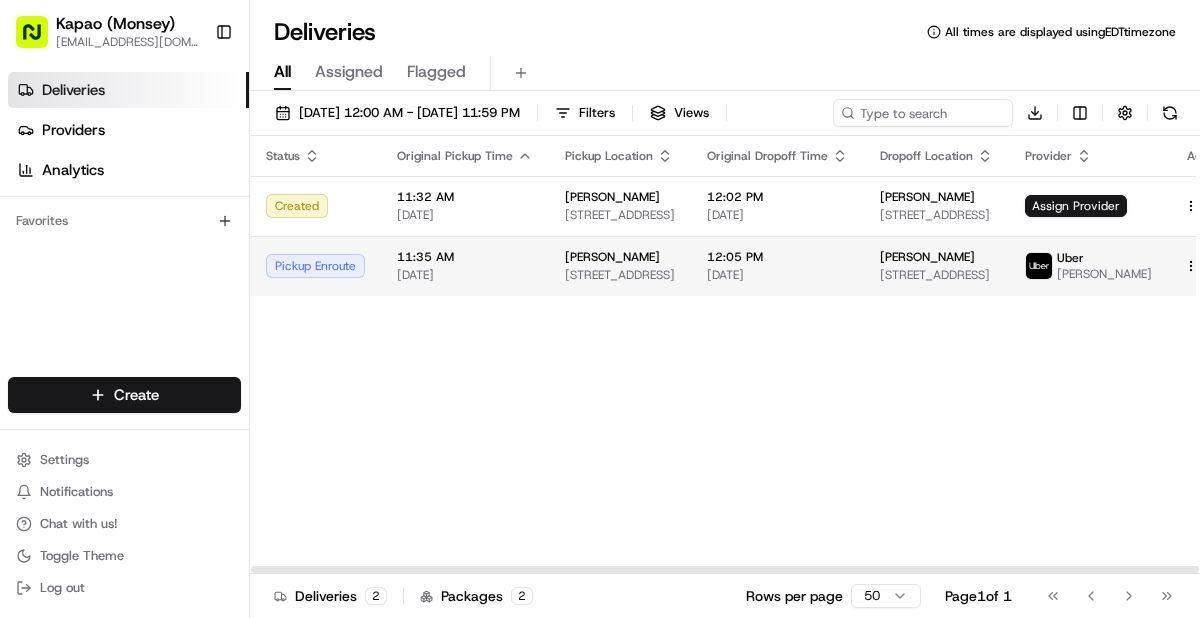 click on "12:05 PM 07/11/2025" at bounding box center (777, 266) 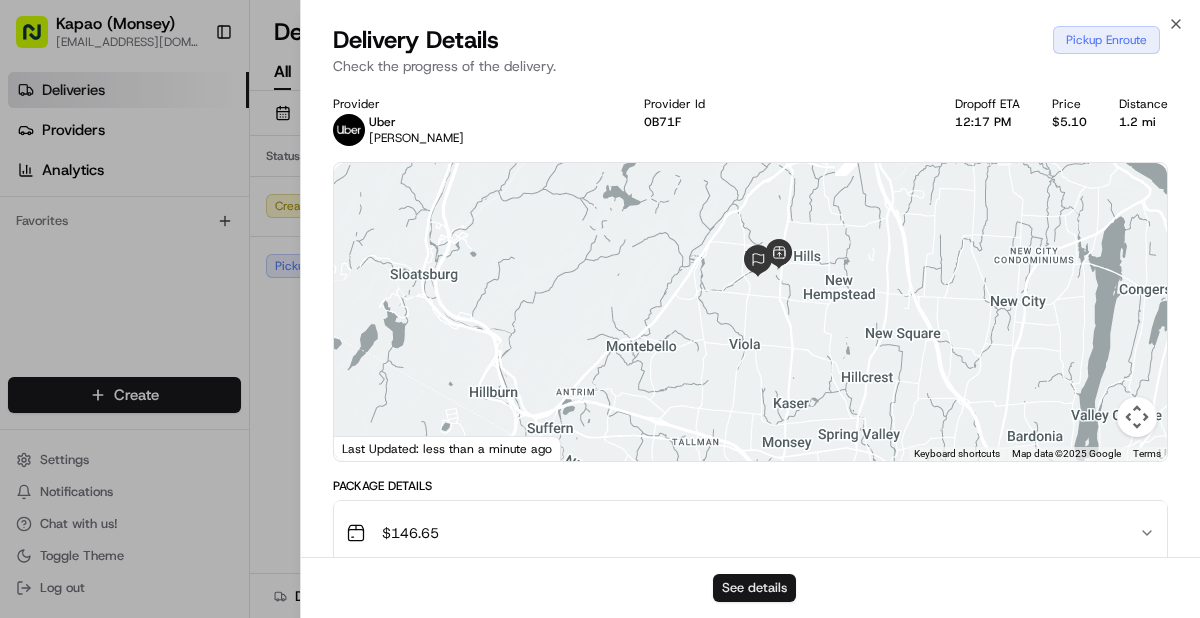 click on "See details" at bounding box center [754, 588] 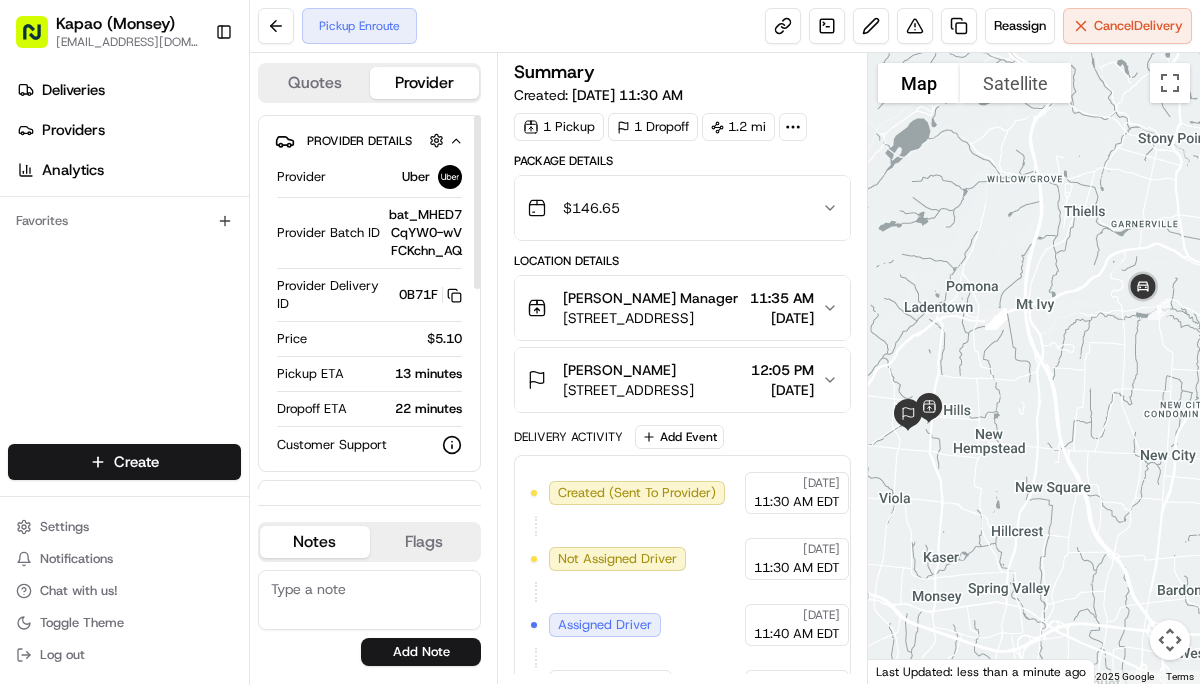 scroll, scrollTop: 0, scrollLeft: 0, axis: both 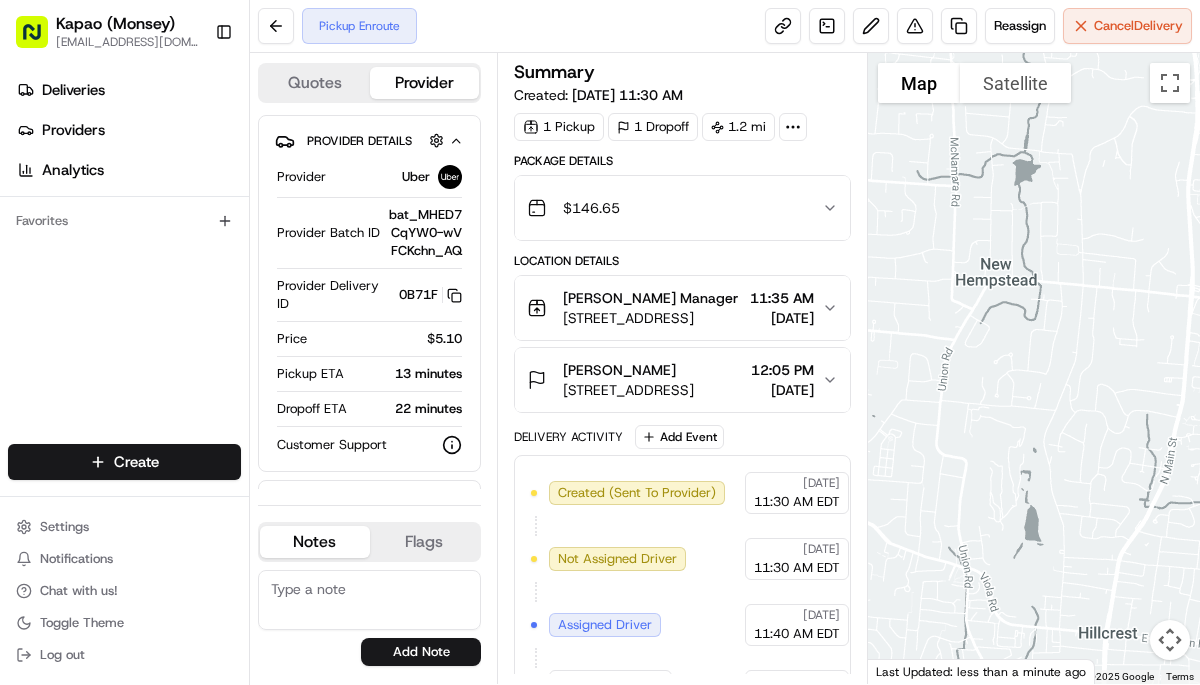 drag, startPoint x: 1002, startPoint y: 324, endPoint x: 1161, endPoint y: 292, distance: 162.18816 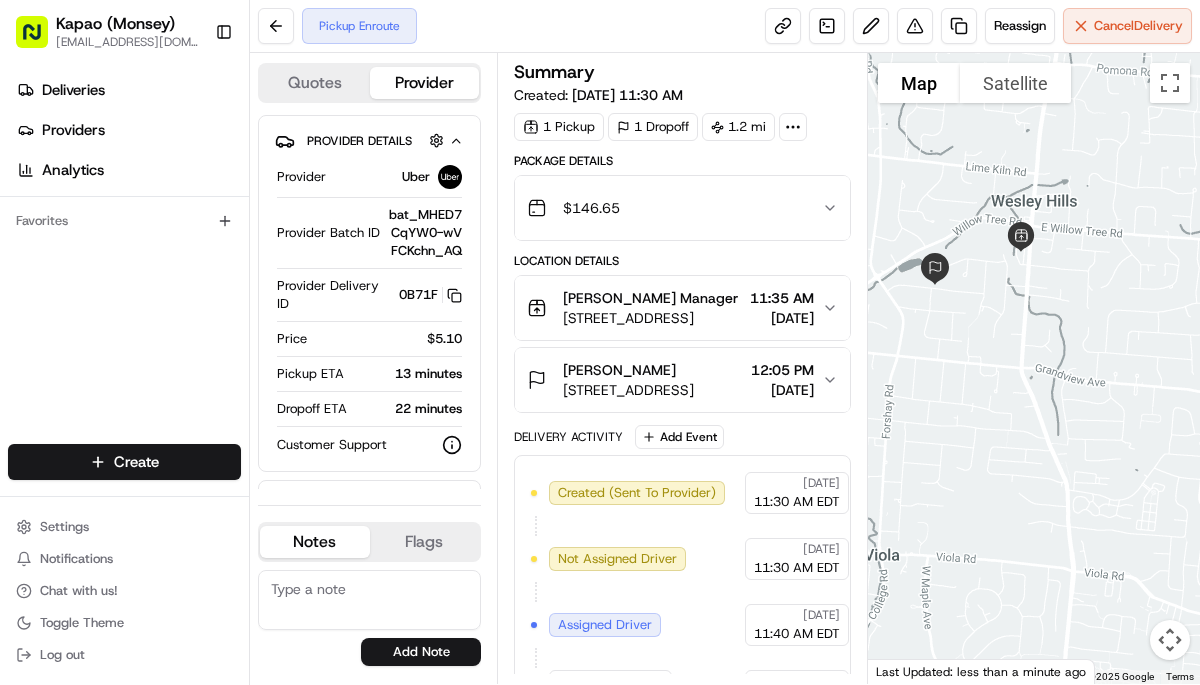 drag, startPoint x: 1068, startPoint y: 298, endPoint x: 1198, endPoint y: 442, distance: 194 